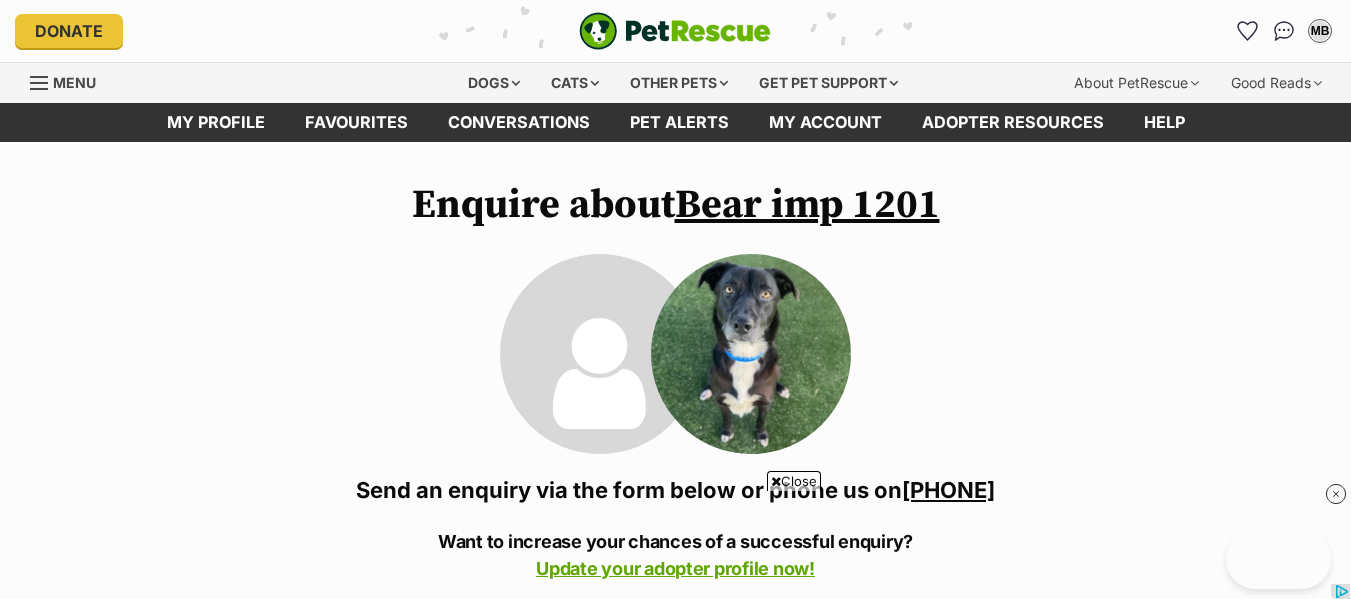 scroll, scrollTop: 170, scrollLeft: 0, axis: vertical 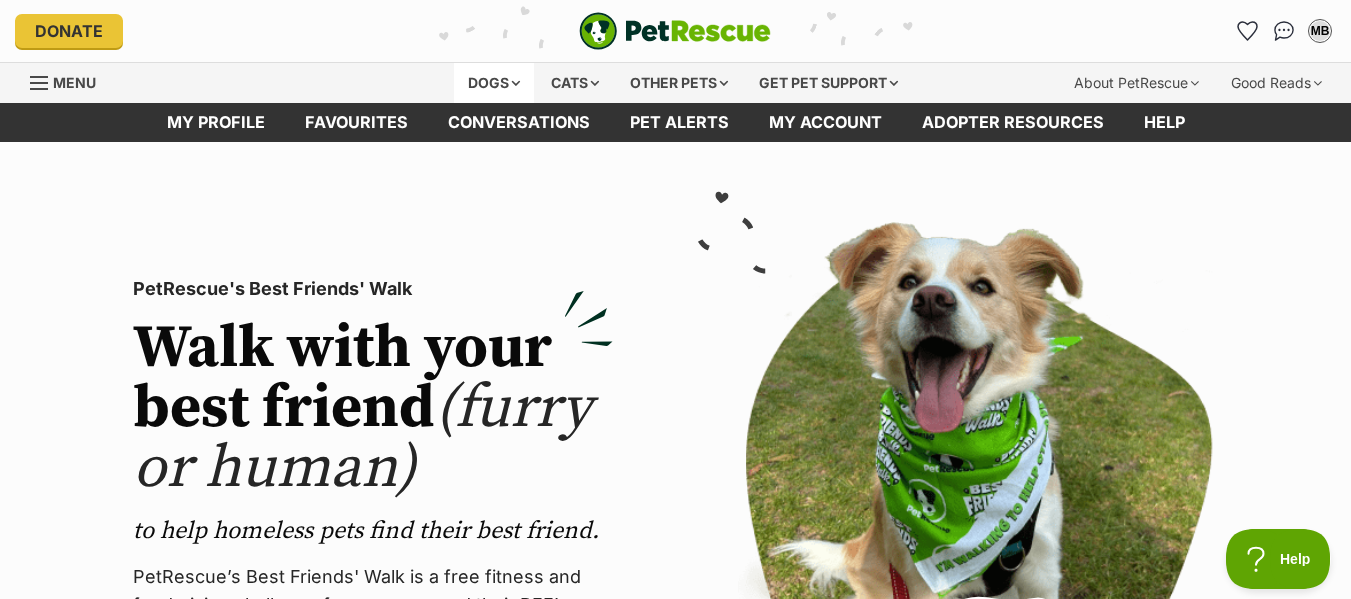 click on "Dogs" at bounding box center [494, 83] 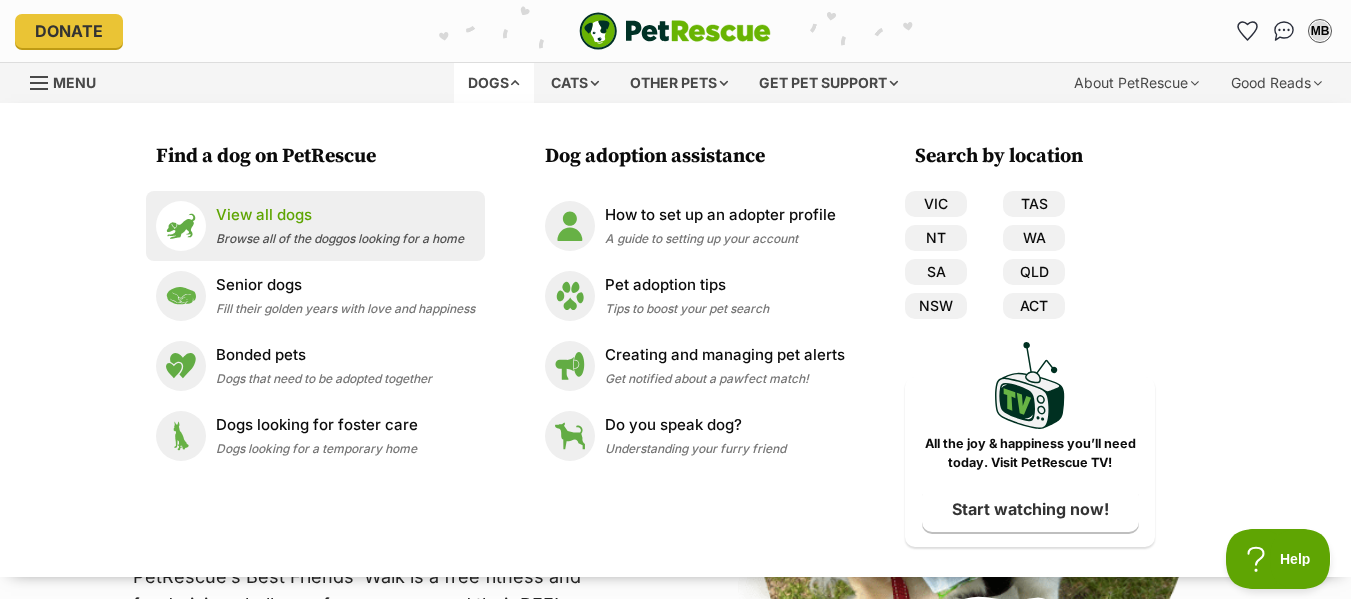 click on "View all dogs" at bounding box center (340, 215) 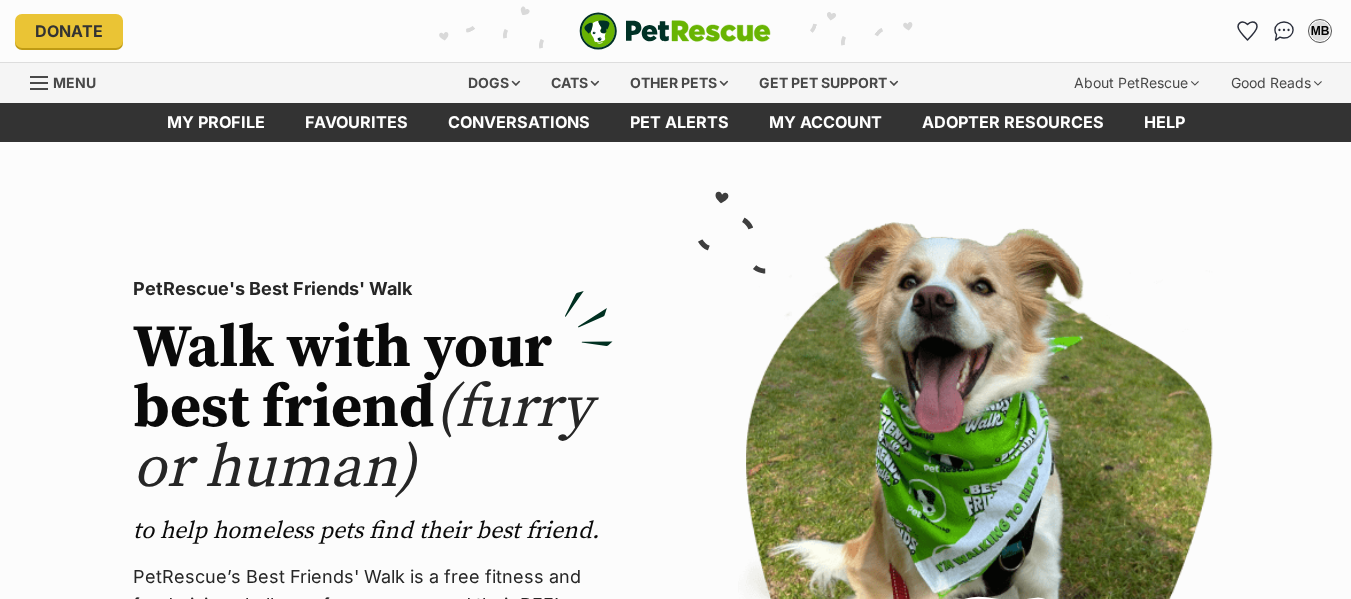 scroll, scrollTop: 0, scrollLeft: 0, axis: both 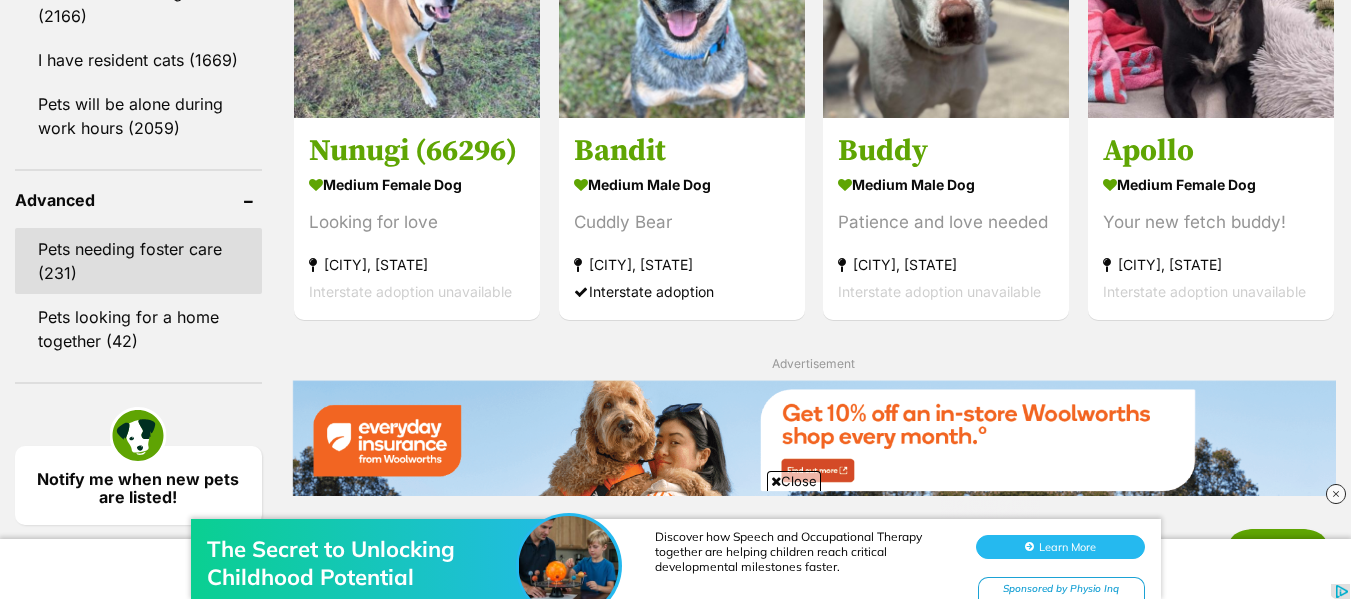 click on "Pets needing foster care (231)" at bounding box center (138, 261) 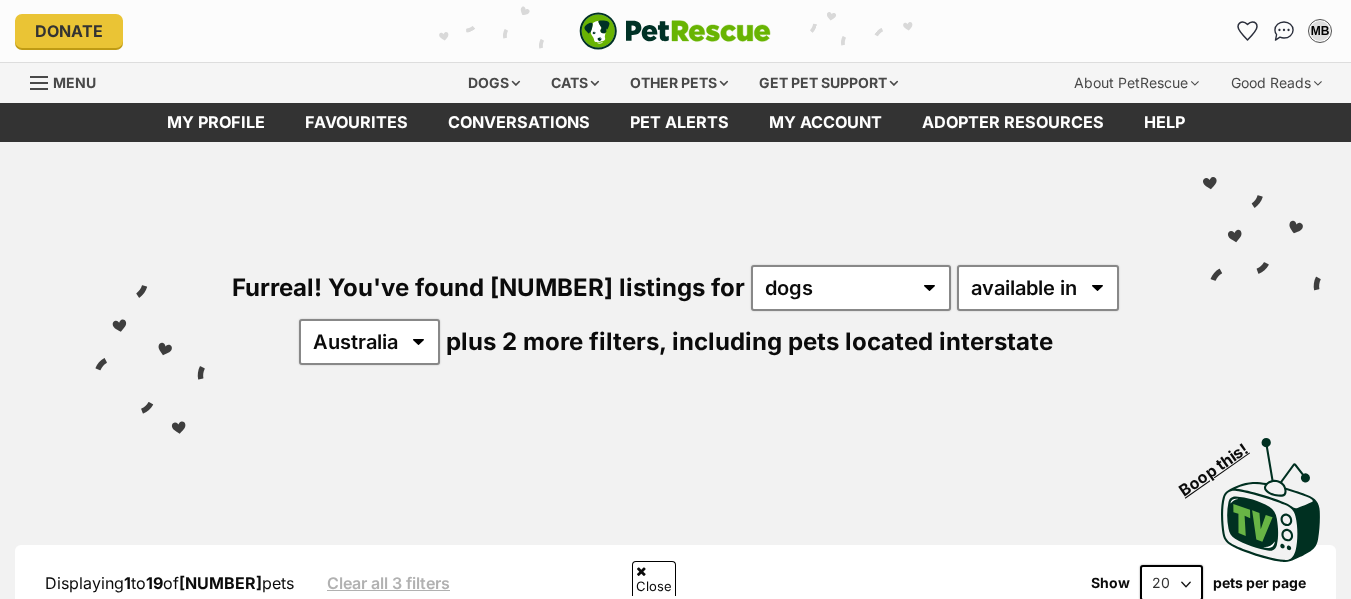 scroll, scrollTop: 930, scrollLeft: 0, axis: vertical 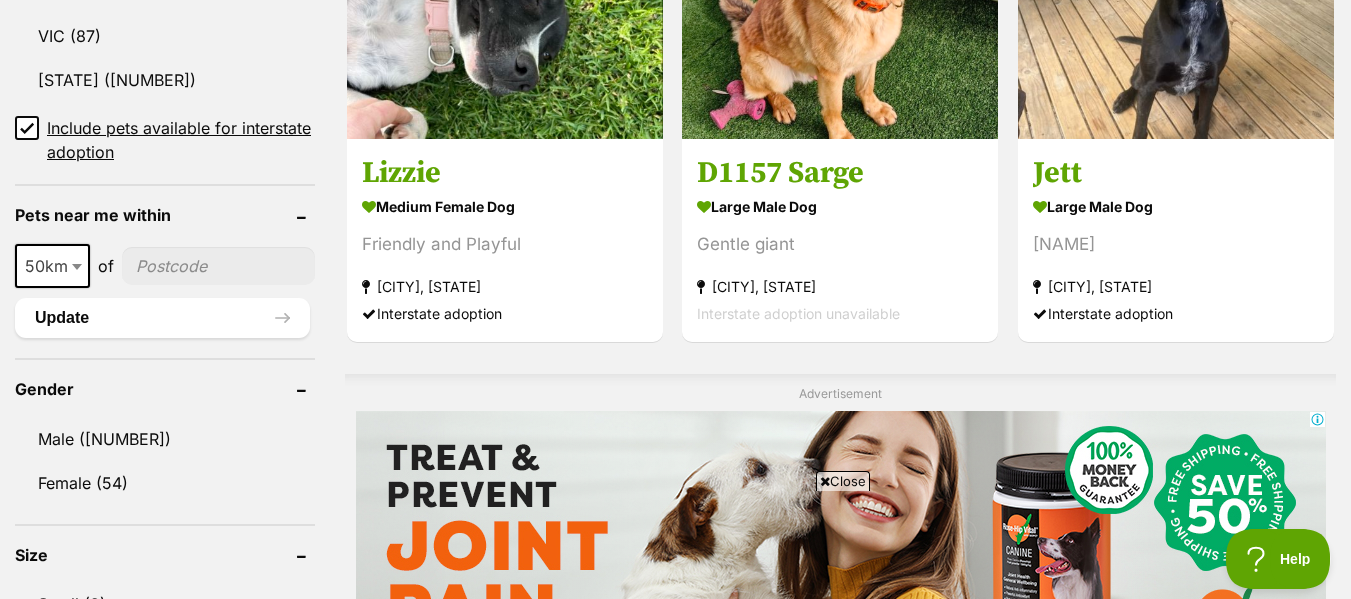 click at bounding box center [218, 266] 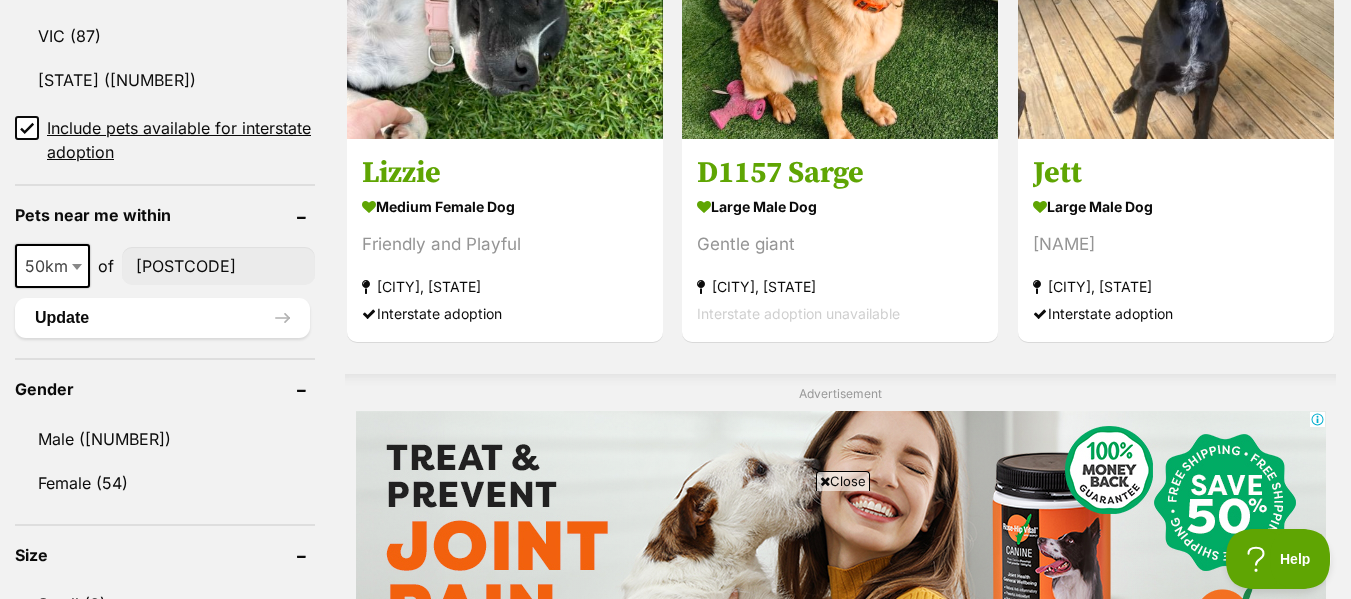 type on "[POSTAL_CODE]" 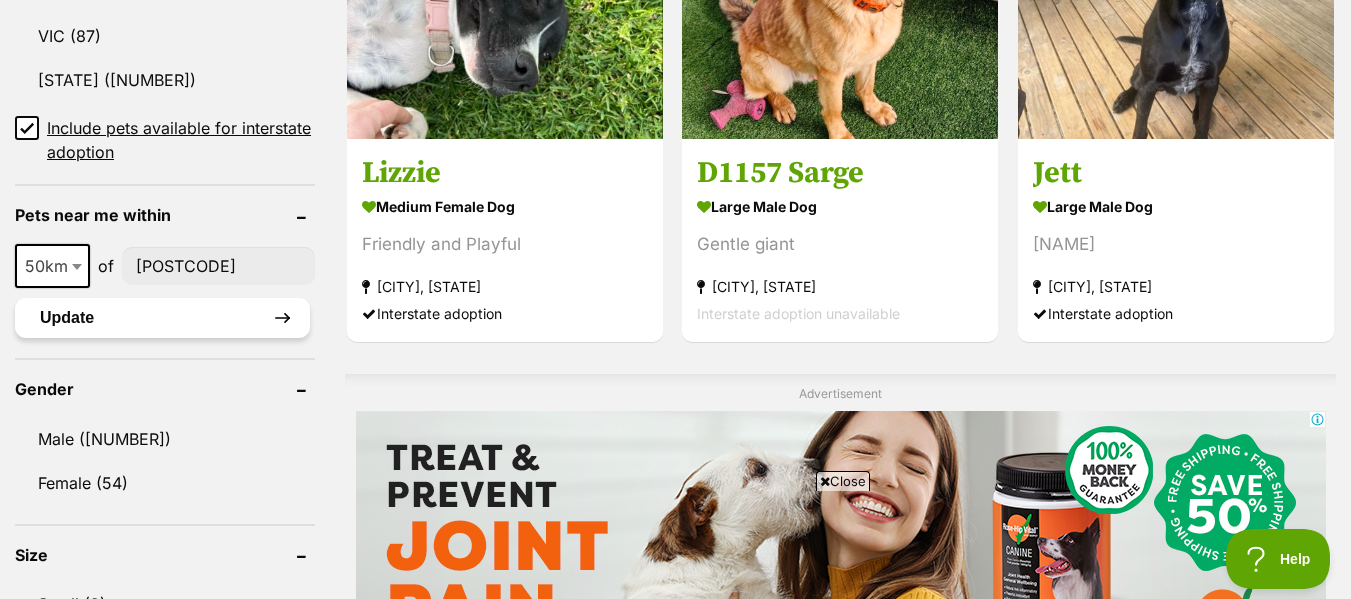 click on "Update" at bounding box center [162, 318] 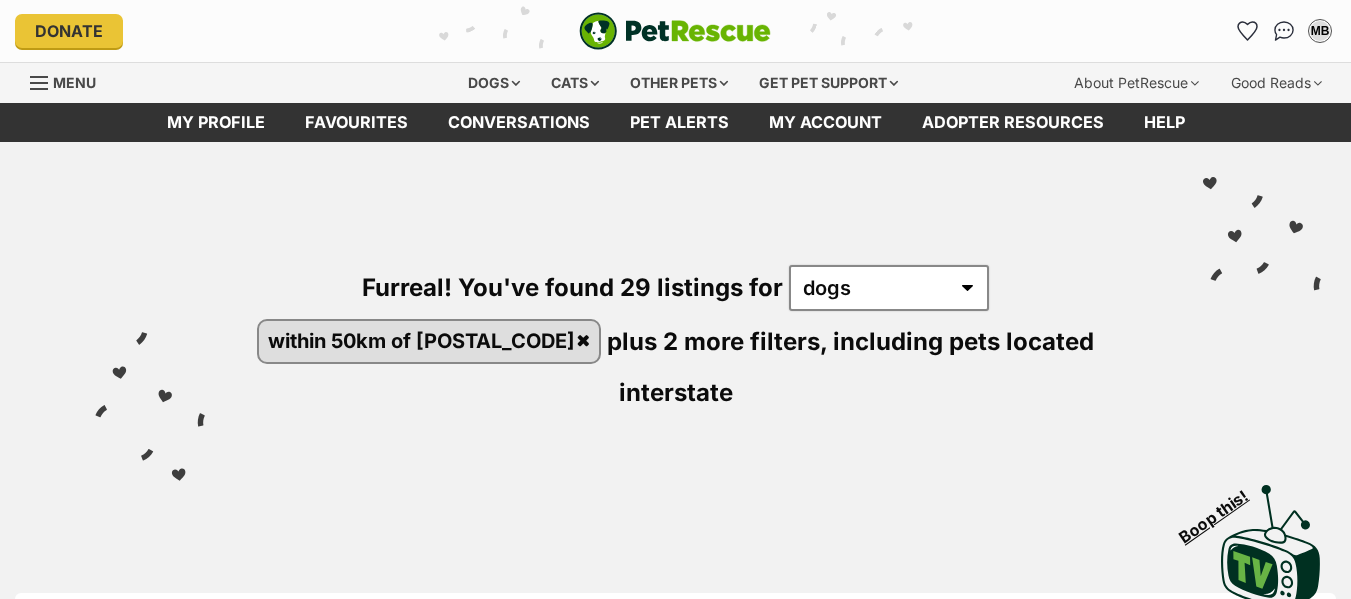 scroll, scrollTop: 0, scrollLeft: 0, axis: both 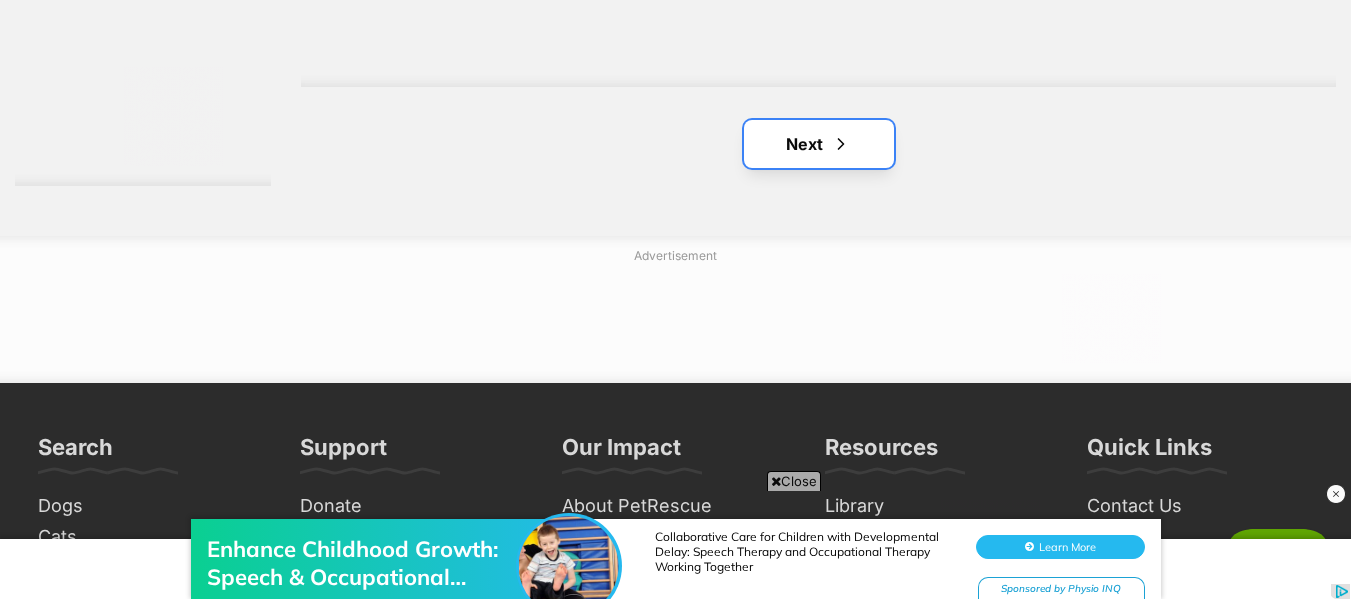 click on "Next" at bounding box center [819, 144] 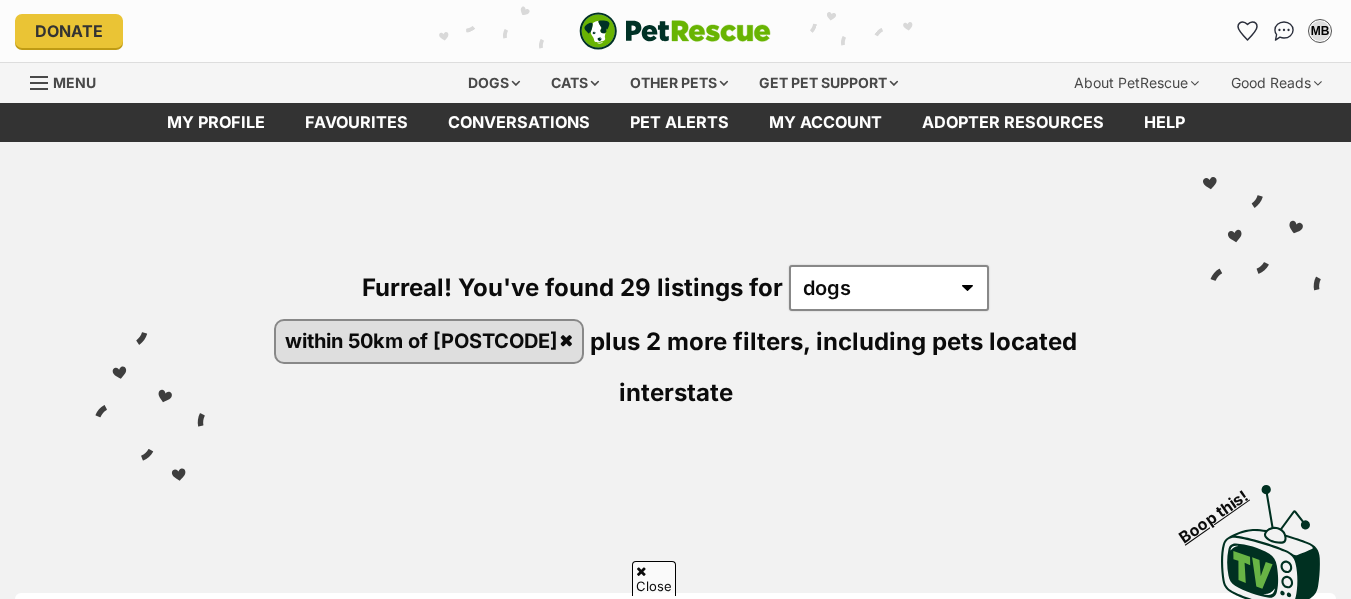 scroll, scrollTop: 269, scrollLeft: 0, axis: vertical 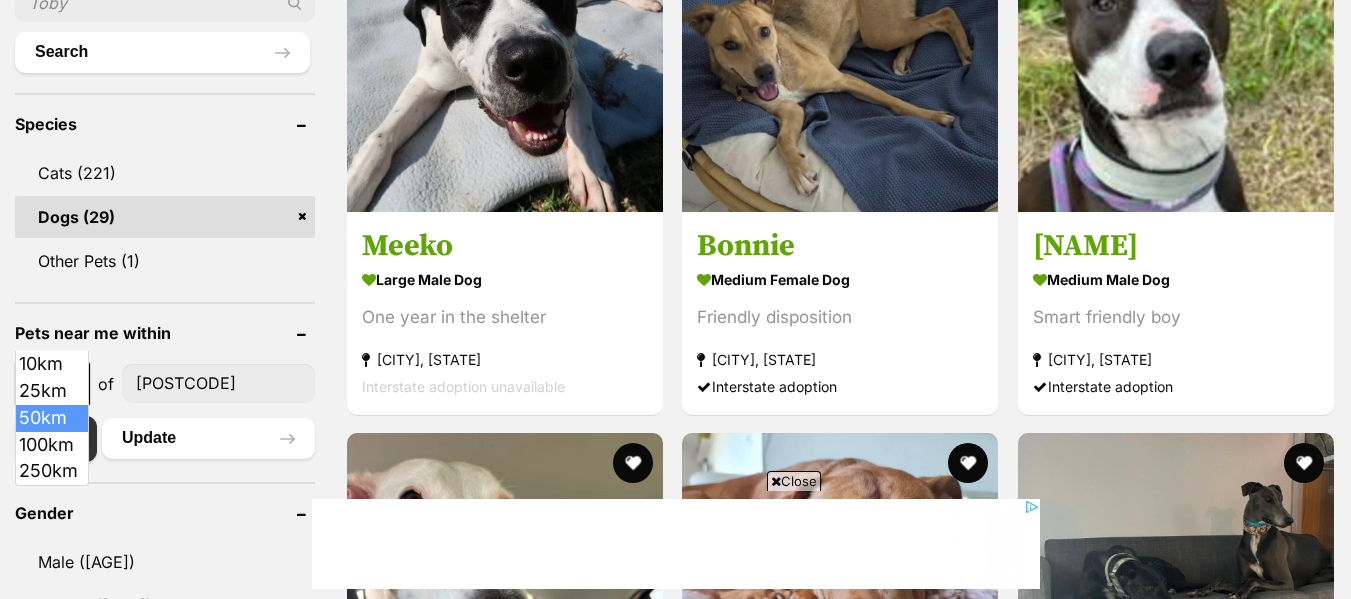 click at bounding box center [79, 384] 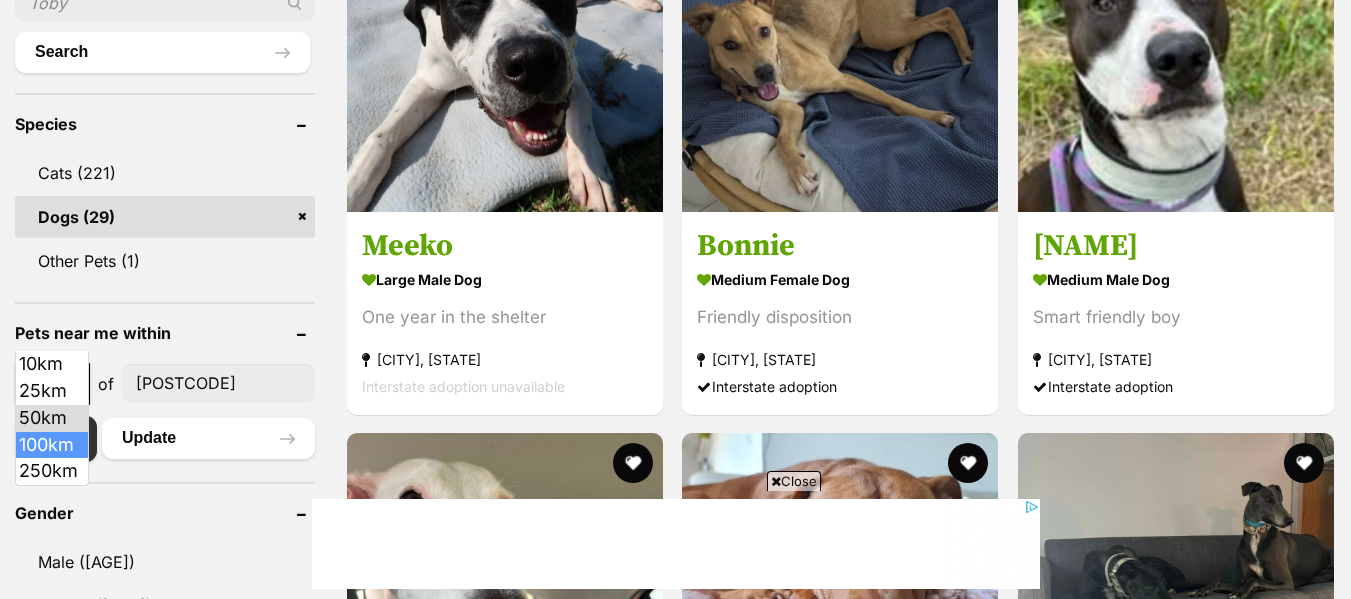 select on "100" 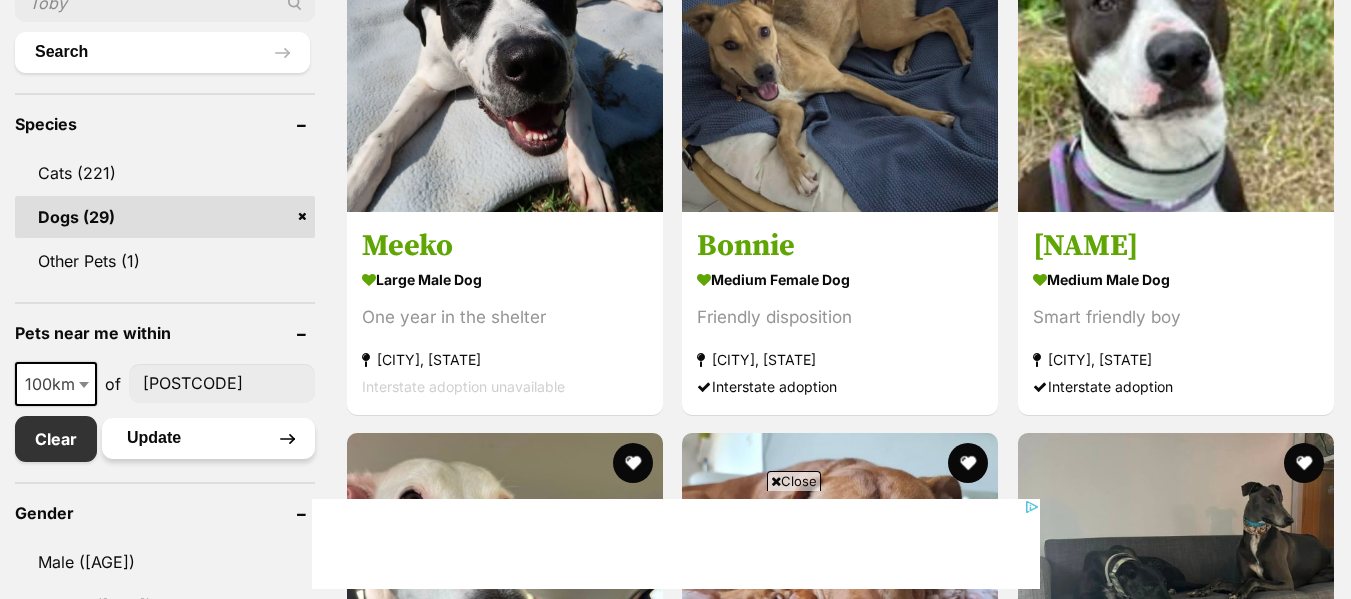 click on "Update" at bounding box center (208, 438) 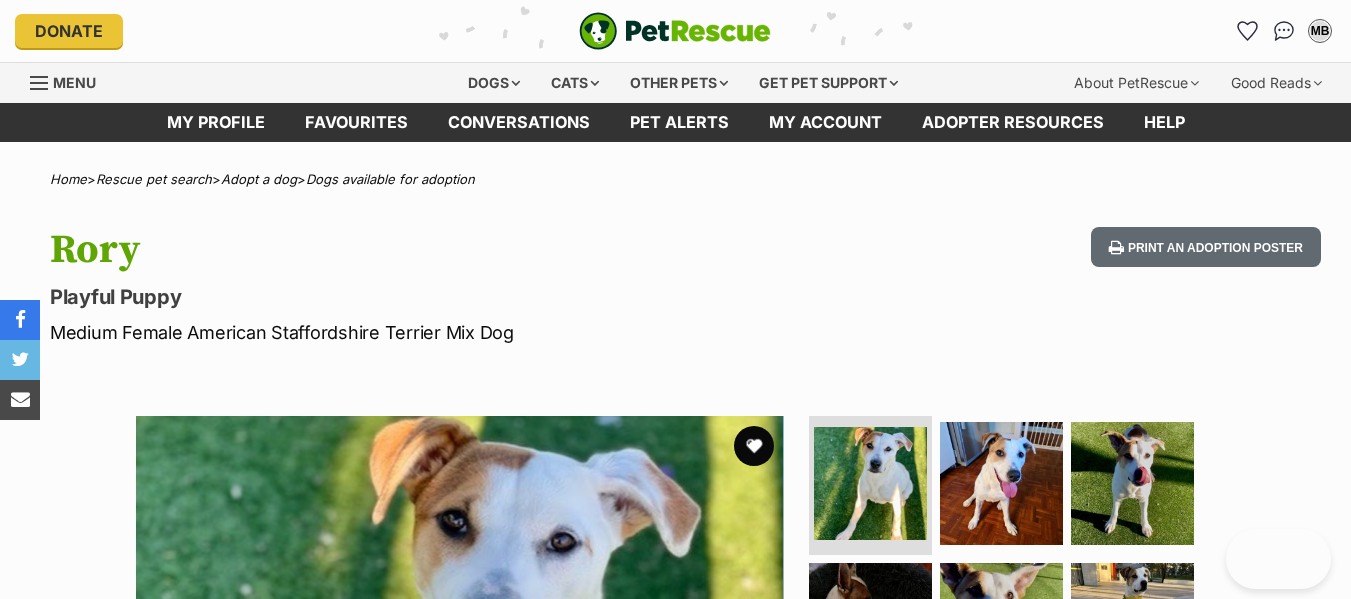 scroll, scrollTop: 134, scrollLeft: 0, axis: vertical 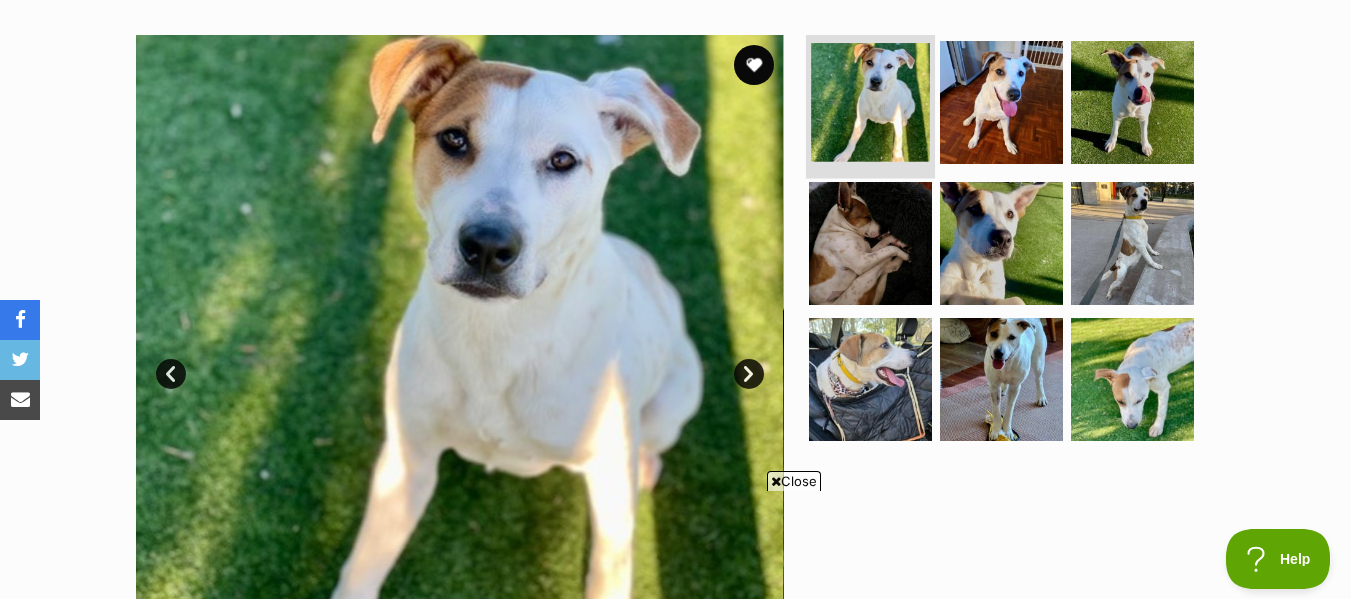 drag, startPoint x: 993, startPoint y: 94, endPoint x: 919, endPoint y: 170, distance: 106.07545 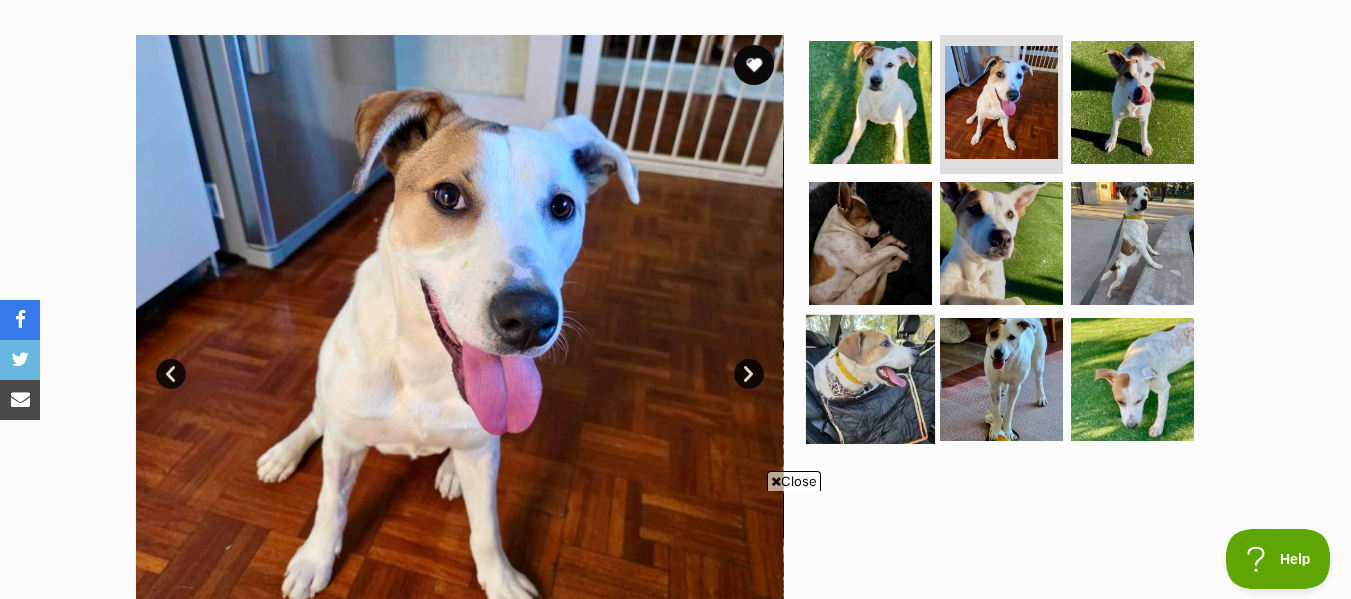 click at bounding box center [870, 379] 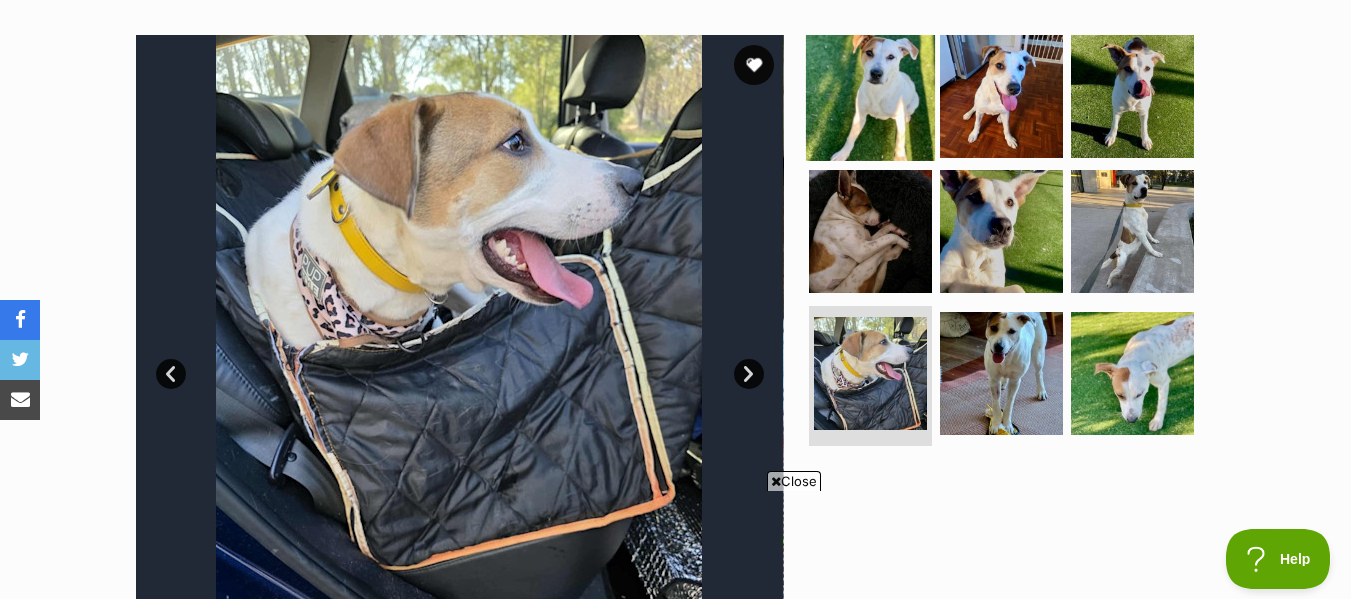 click at bounding box center (870, 95) 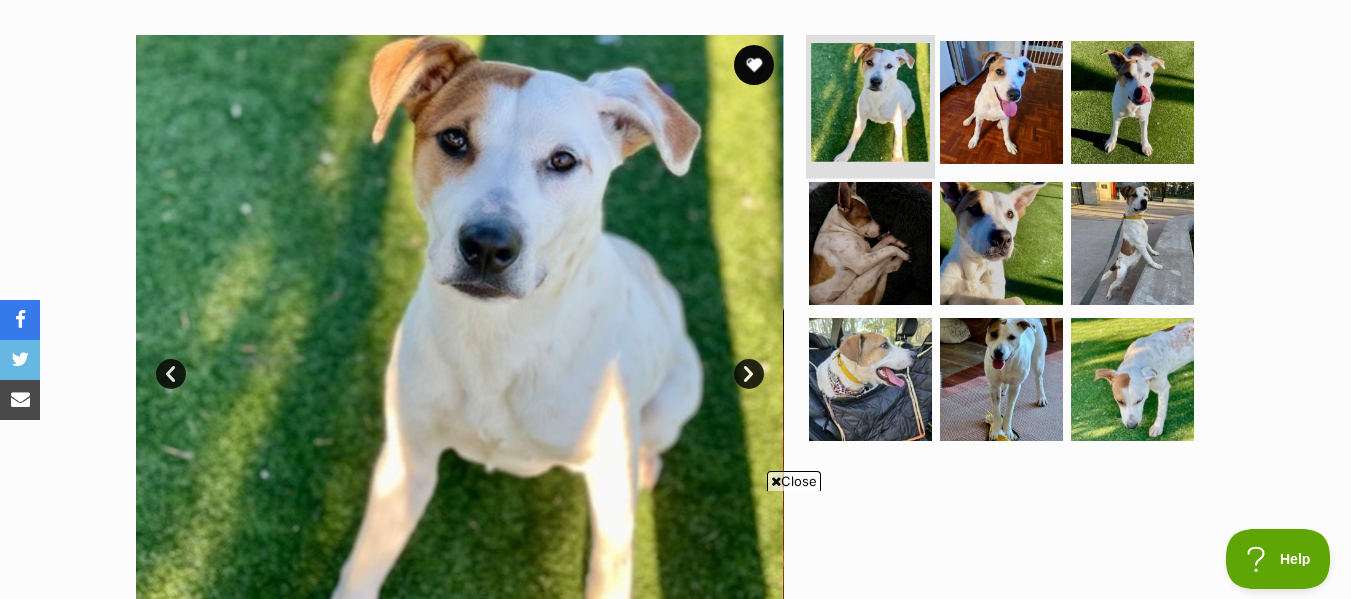 scroll, scrollTop: 263, scrollLeft: 0, axis: vertical 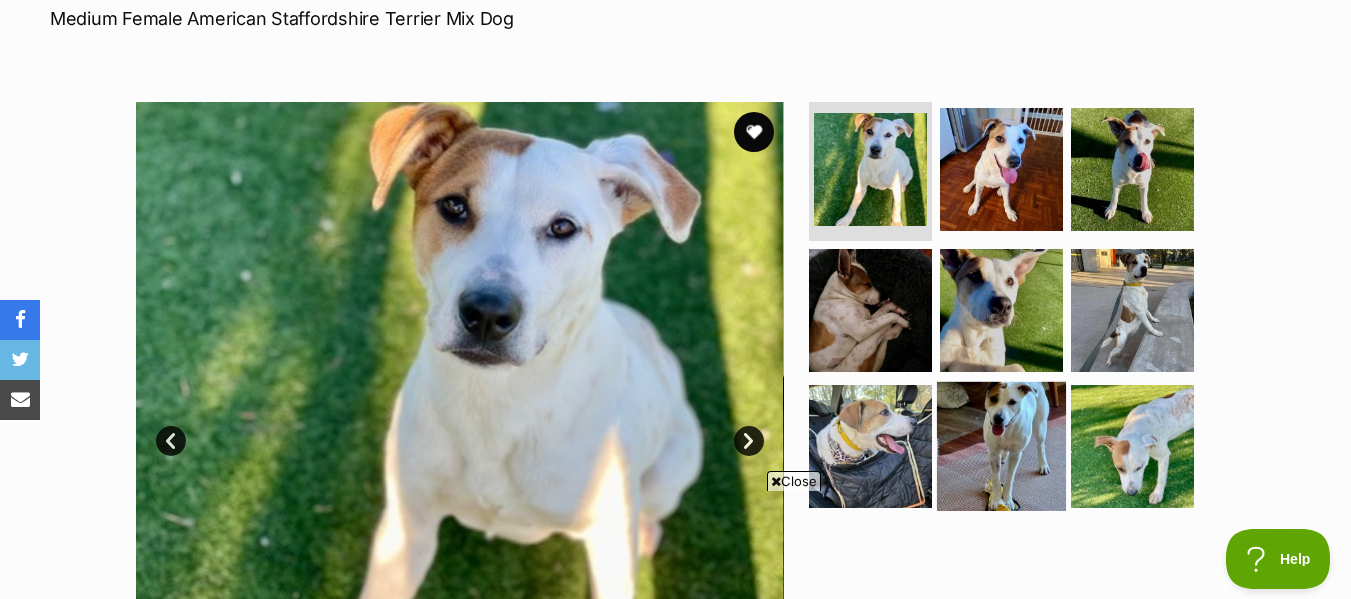 click at bounding box center (1001, 446) 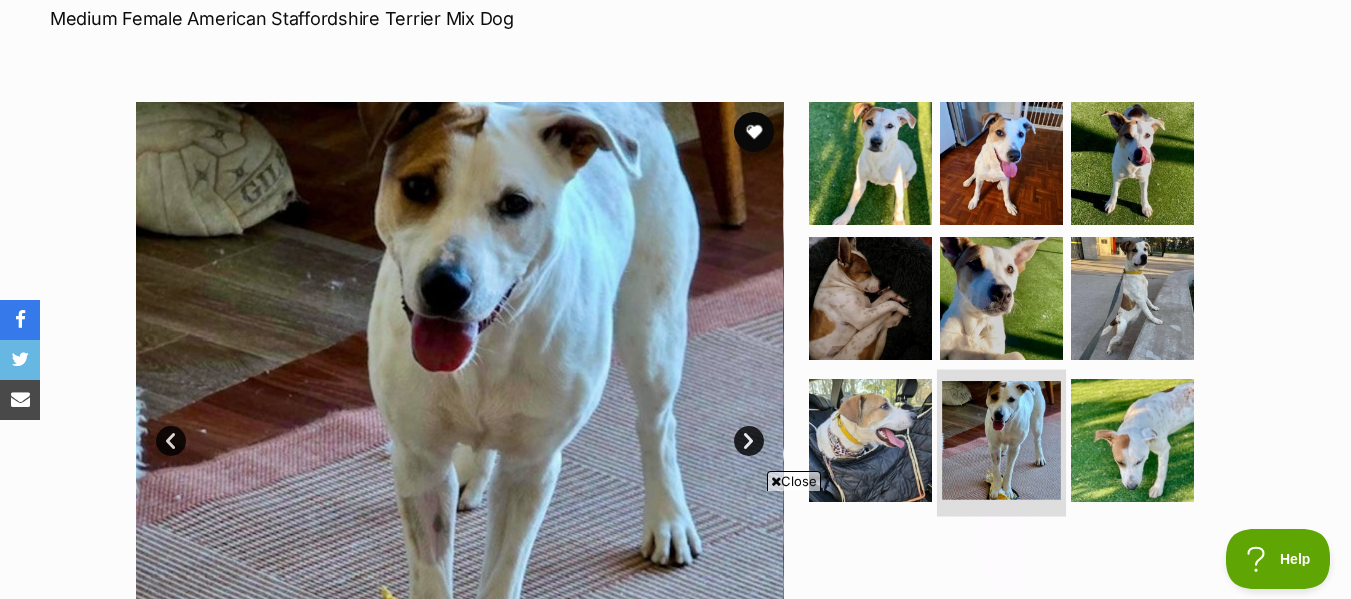 click at bounding box center (1001, 440) 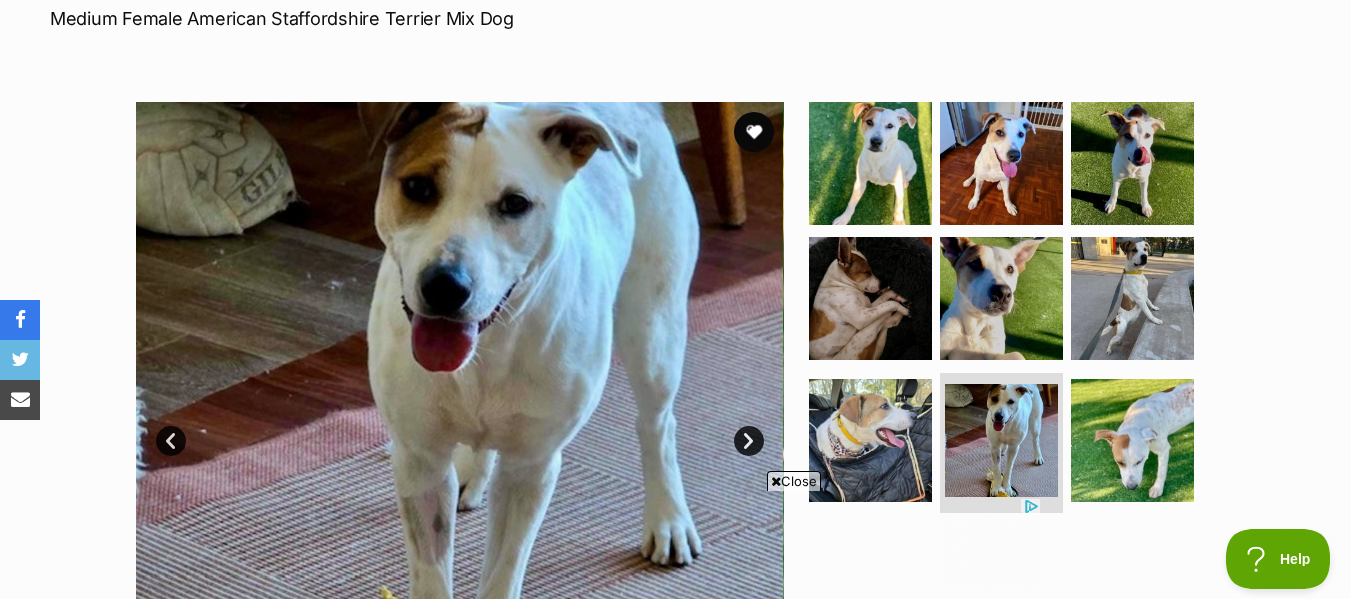 scroll, scrollTop: 0, scrollLeft: 0, axis: both 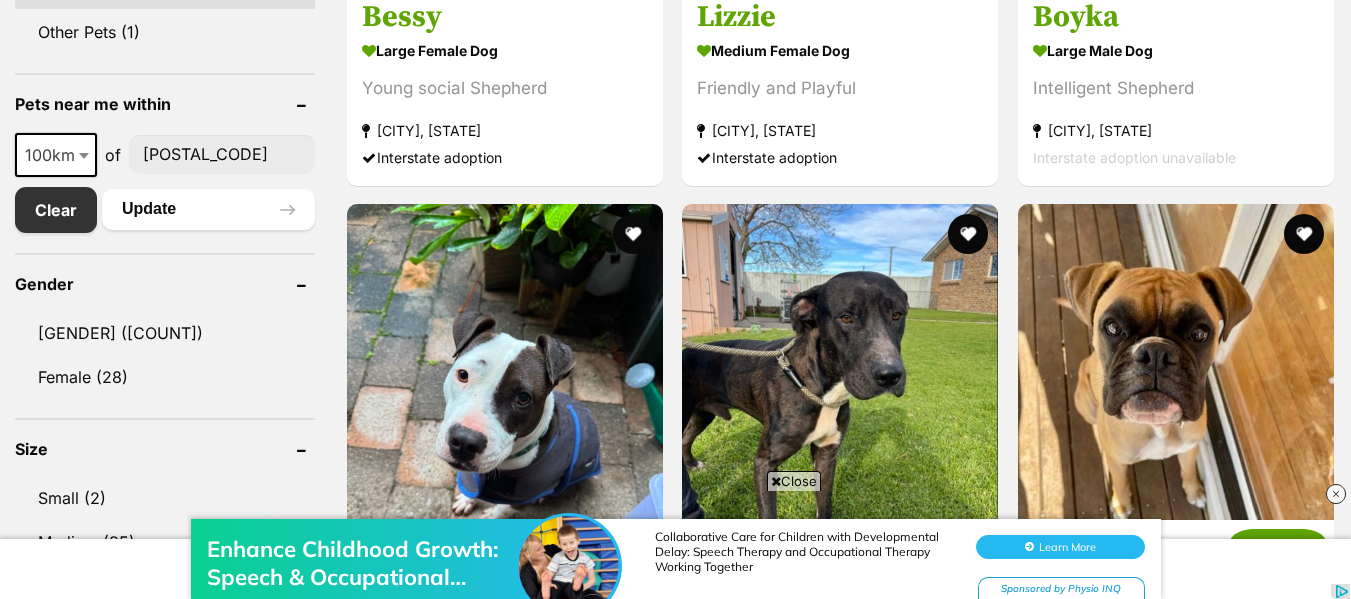 drag, startPoint x: 1213, startPoint y: 183, endPoint x: 1338, endPoint y: 139, distance: 132.51793 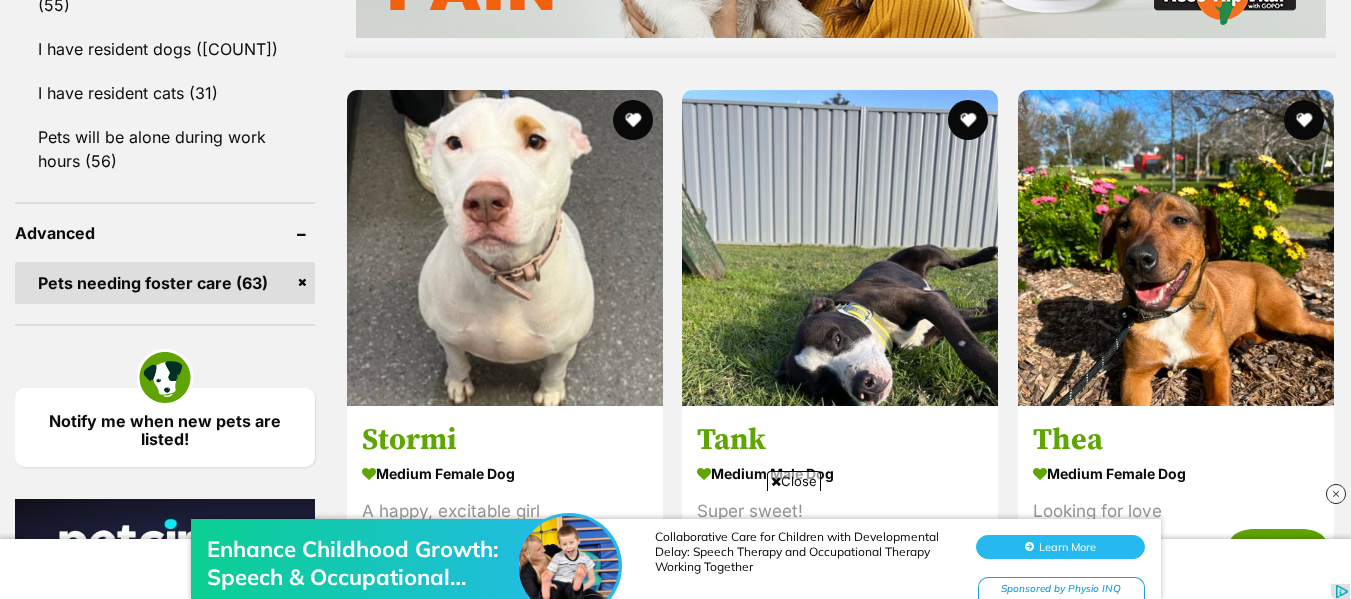 scroll, scrollTop: 2046, scrollLeft: 0, axis: vertical 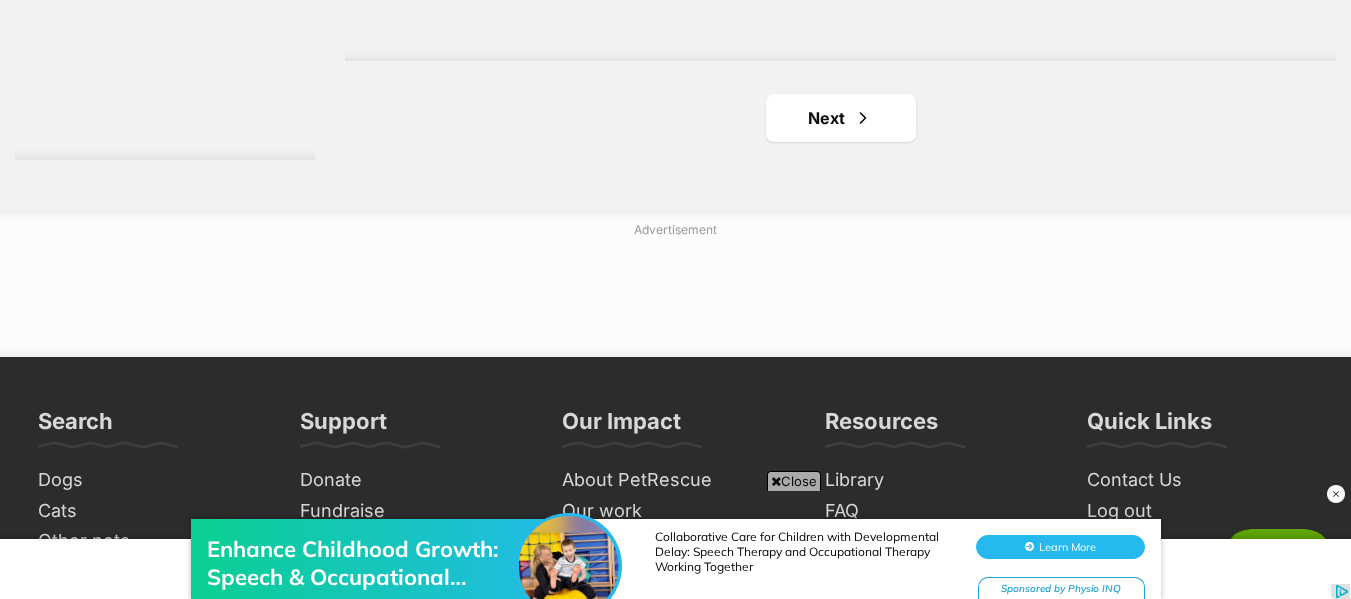 click on "Displaying  1  to  19  of  63  pets
Clear all 4 filters
Show 20 40 60 pets per page
Visit PetRescue TV (external site)
Boop this!
Refine your search
Search for a pet
Search
Species
Cats (235)
Dogs (63)
Other Pets (1)
Pets near me within
10km
25km
50km
100km
250km
100km
of
2061
Clear
Update
Gender
Male (35)
Female (28)
Size
Small (2)
Medium (35)
Large (26)
Age
Puppy (4)
Adult (59)
Senior (6)
About my home
I have kids under 5 years old (41)
I have kids under 12 years old (55)
I have resident dogs (55)
I have resident cats (31)
Pets will be alone during work hours (56)
Advanced
Pets needing foster care (63)" at bounding box center [675, -2259] 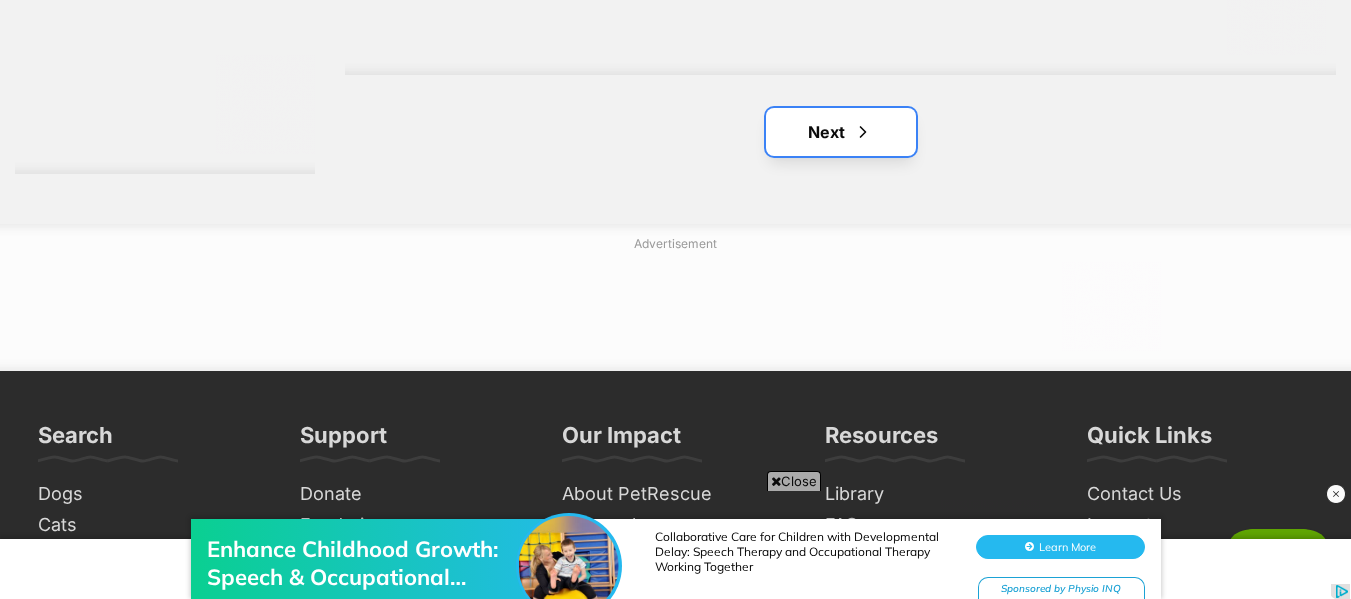 click on "Next" at bounding box center (841, 132) 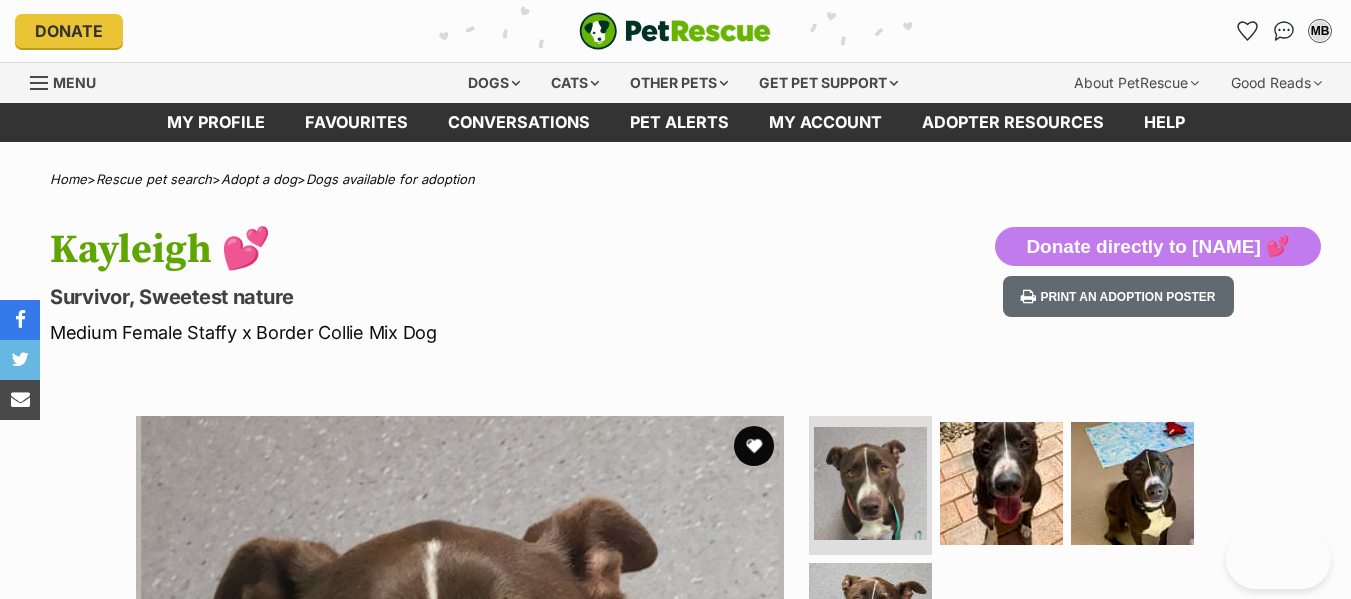 scroll, scrollTop: 0, scrollLeft: 0, axis: both 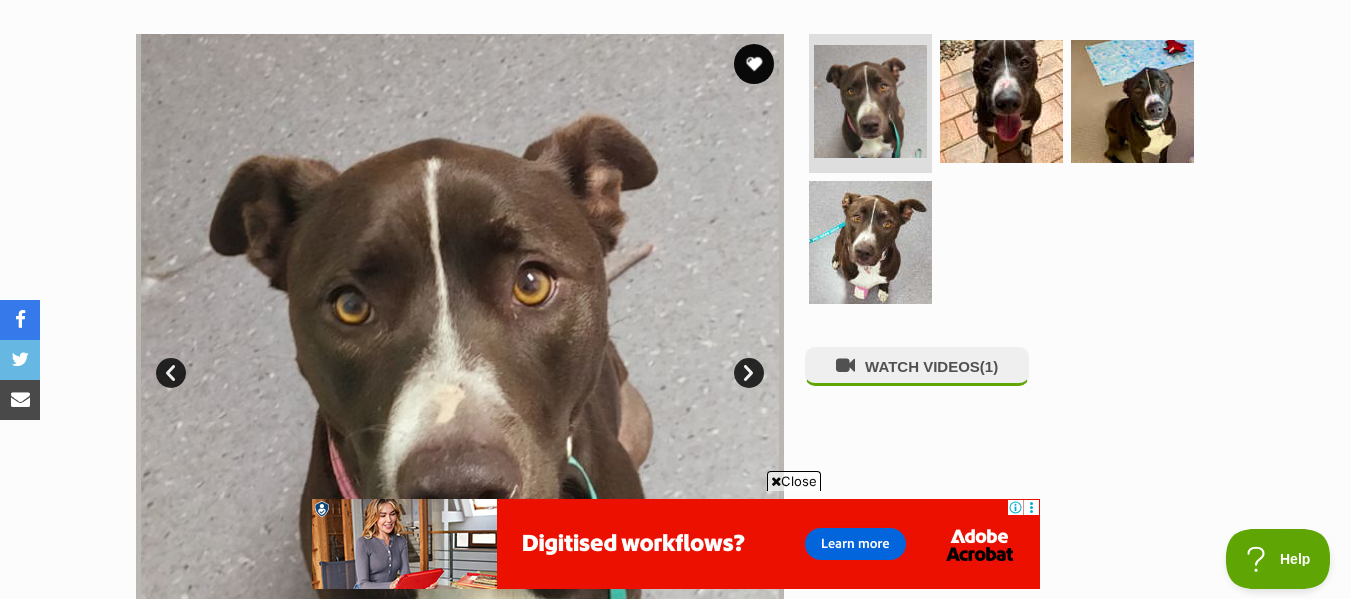 click on "Close" at bounding box center [794, 481] 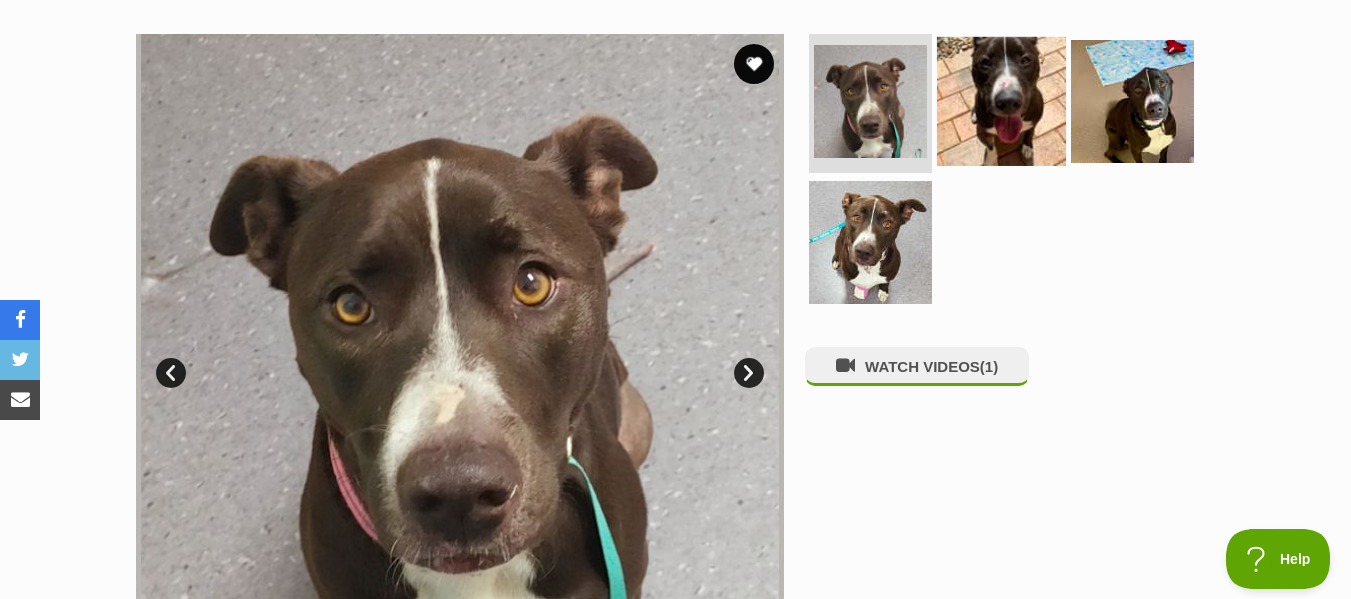 click at bounding box center [1001, 100] 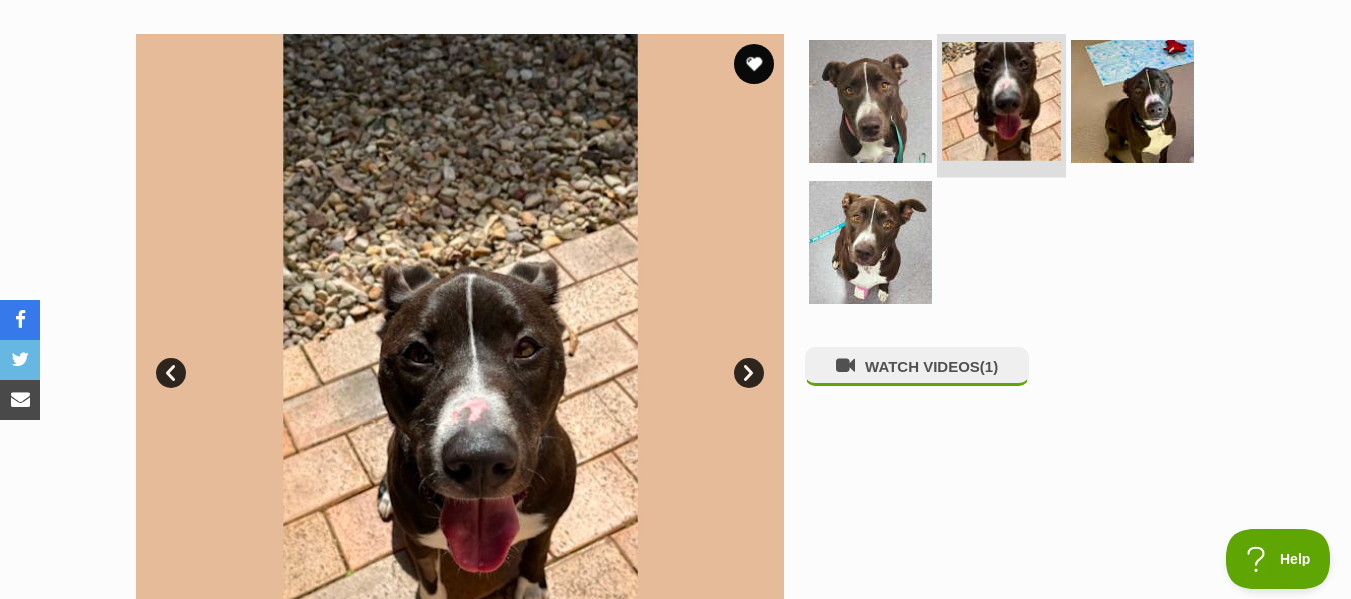 scroll, scrollTop: 0, scrollLeft: 0, axis: both 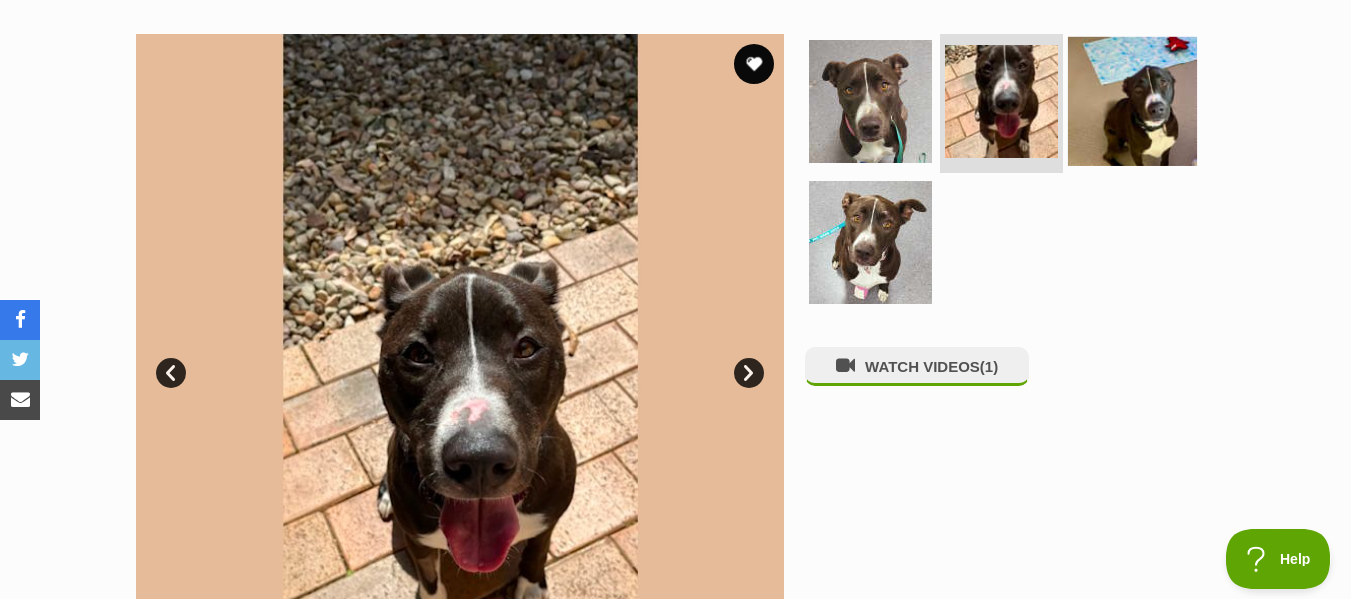 click at bounding box center [1132, 100] 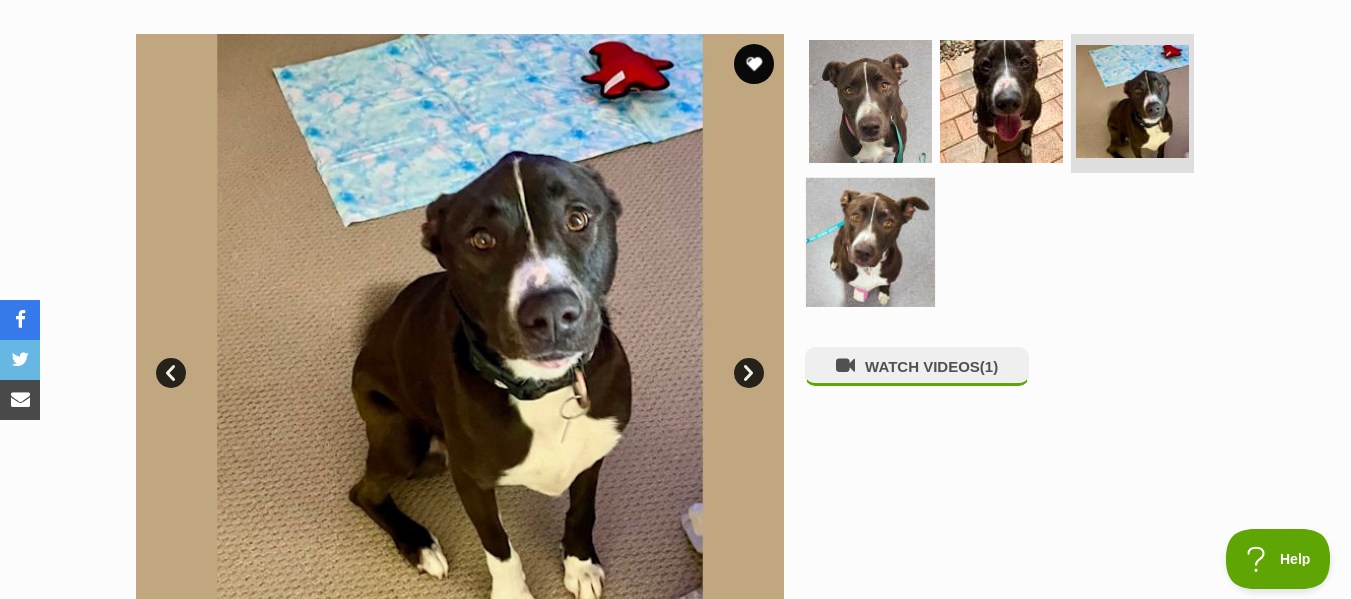 click at bounding box center [870, 242] 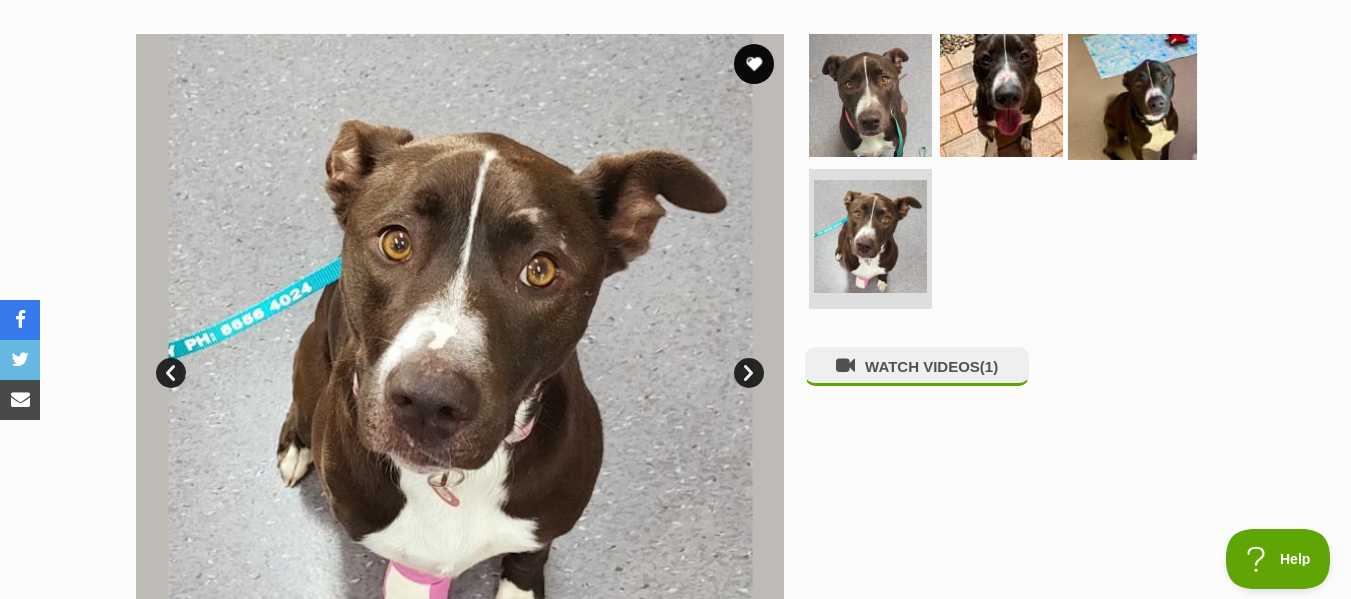 click at bounding box center (1132, 94) 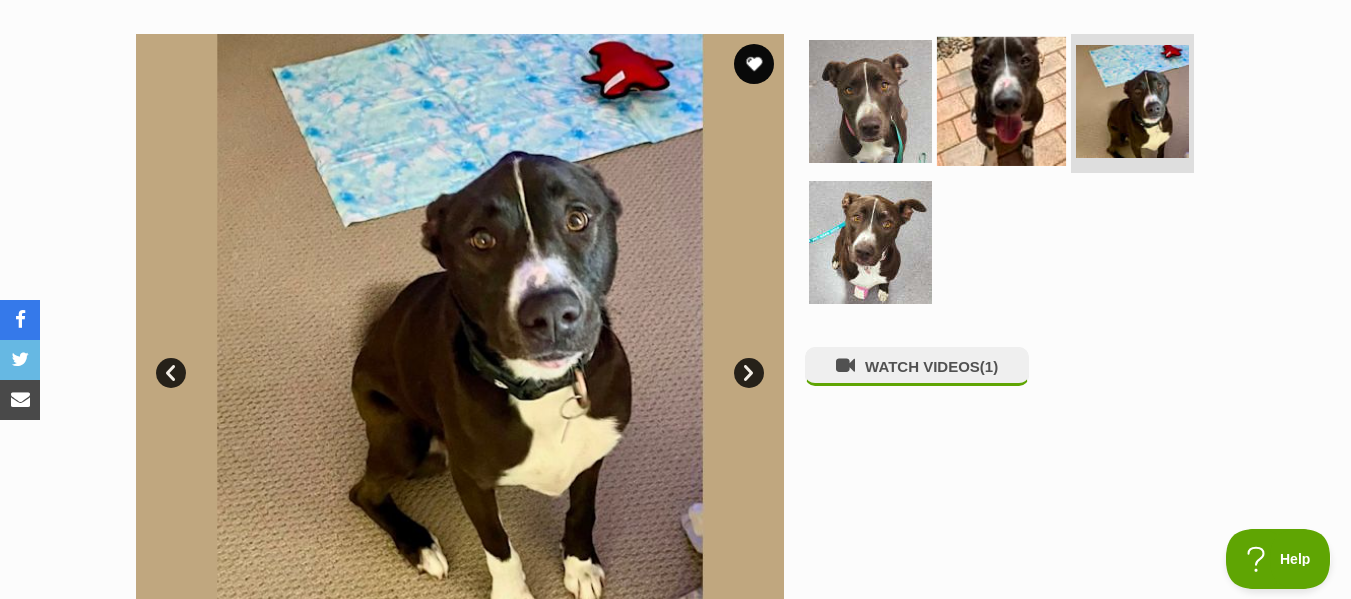 scroll, scrollTop: 0, scrollLeft: 0, axis: both 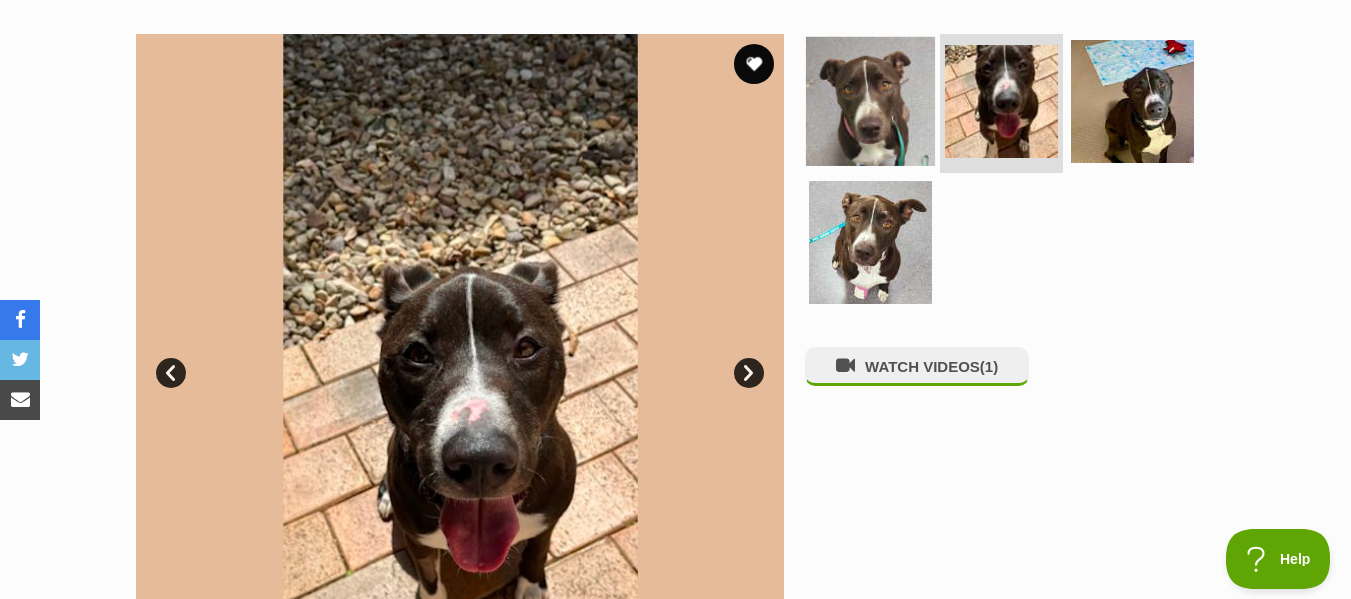 click at bounding box center [870, 100] 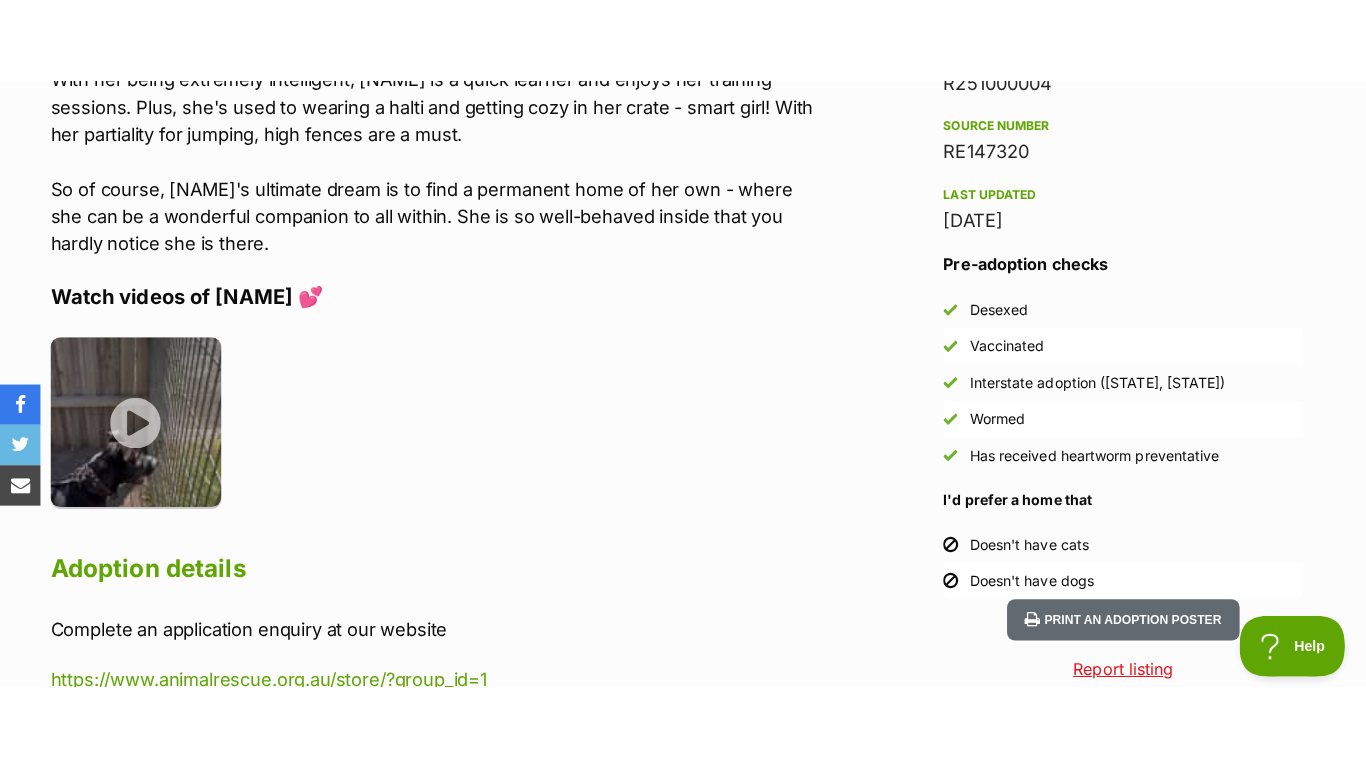 scroll, scrollTop: 1842, scrollLeft: 0, axis: vertical 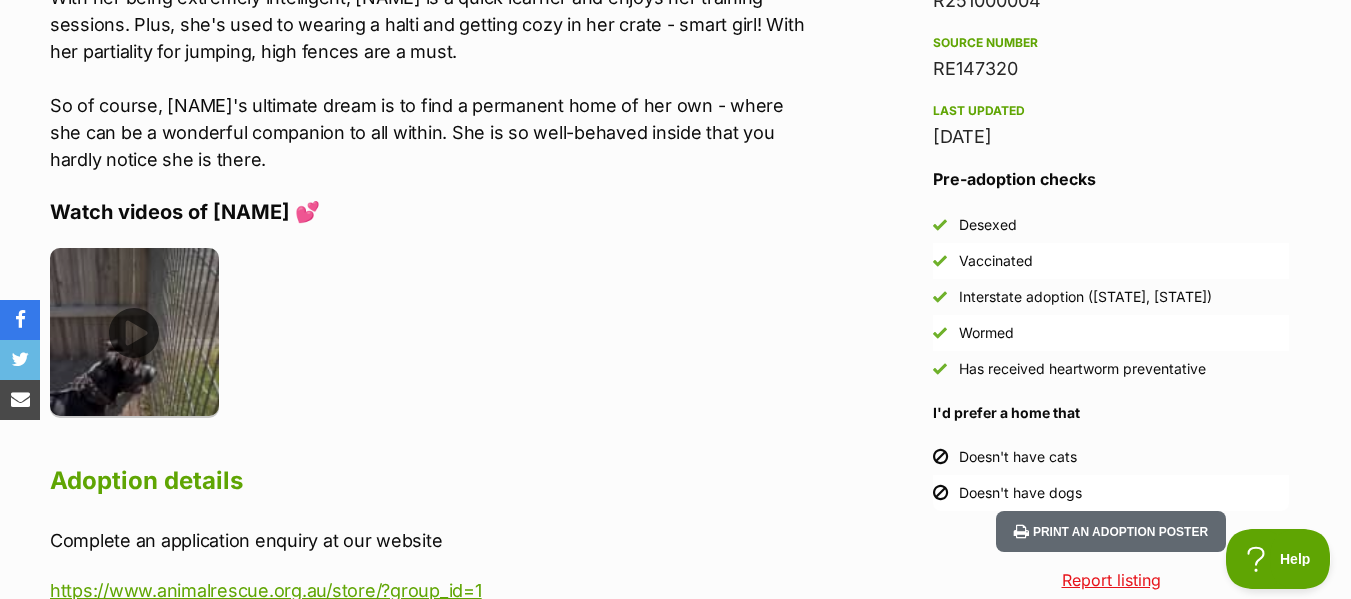 click at bounding box center [134, 332] 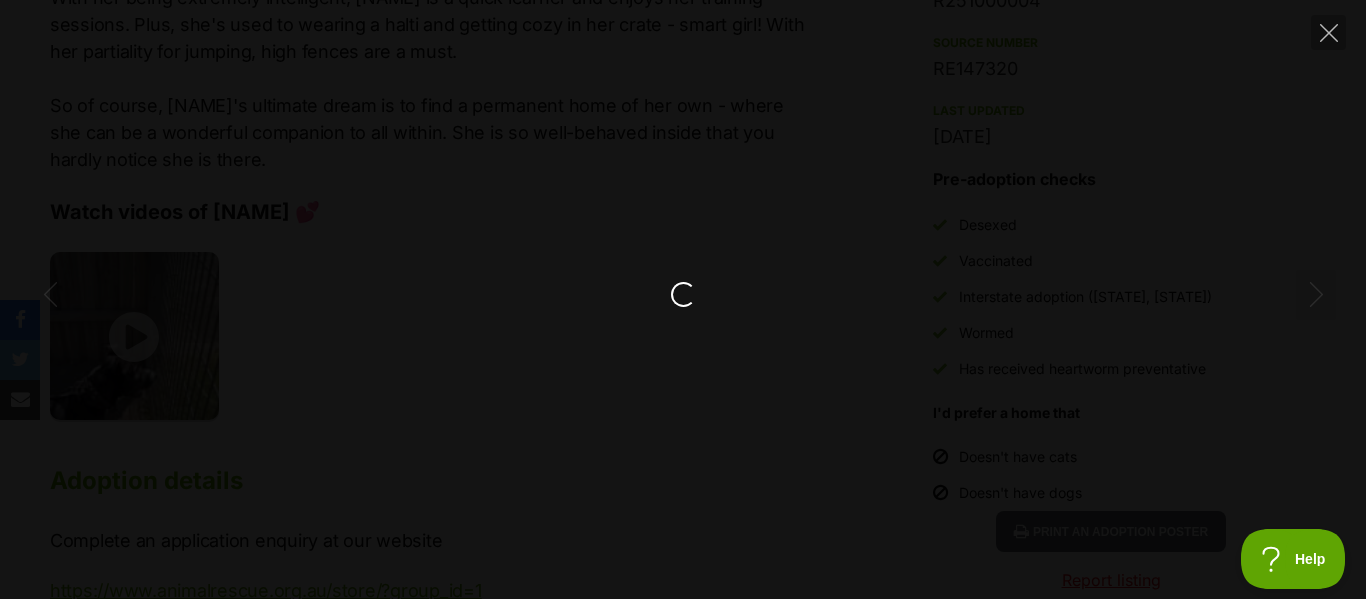 click at bounding box center (683, 300) 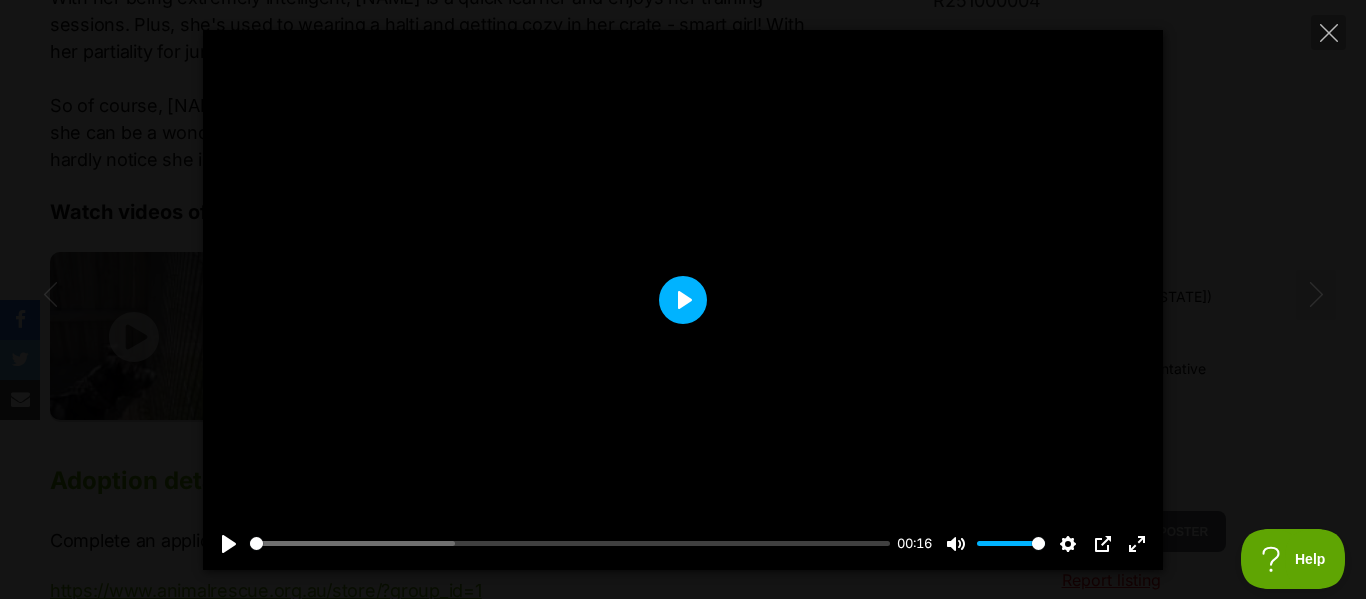 click at bounding box center (683, 300) 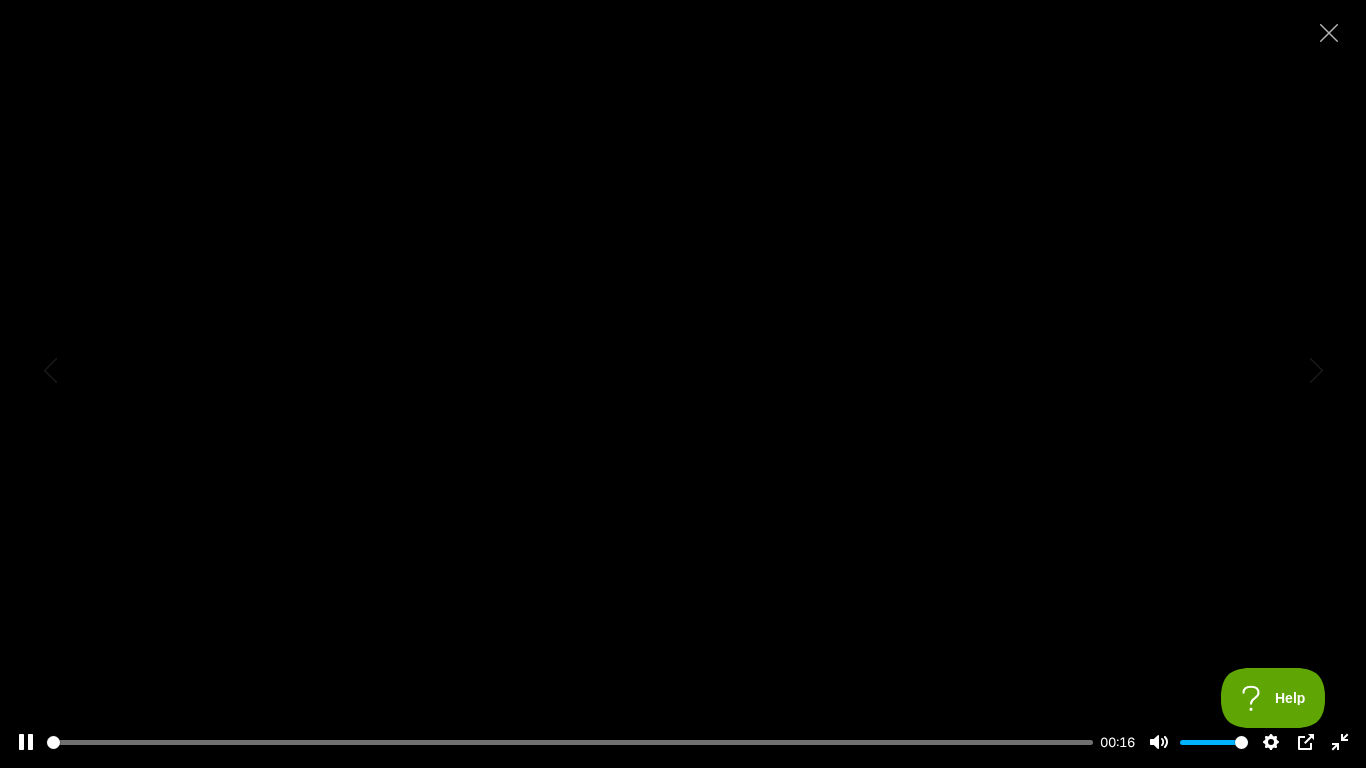 drag, startPoint x: 772, startPoint y: 418, endPoint x: 756, endPoint y: 526, distance: 109.17875 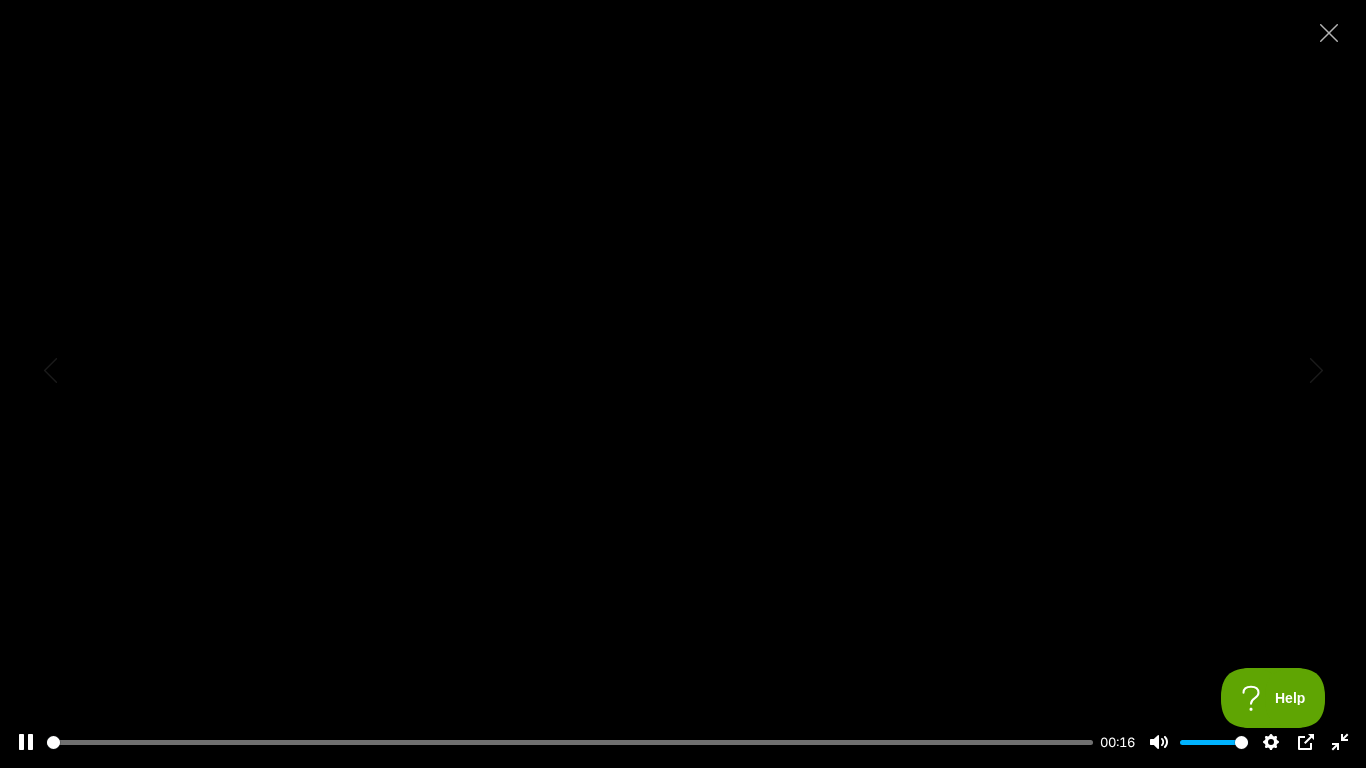 click at bounding box center (683, 384) 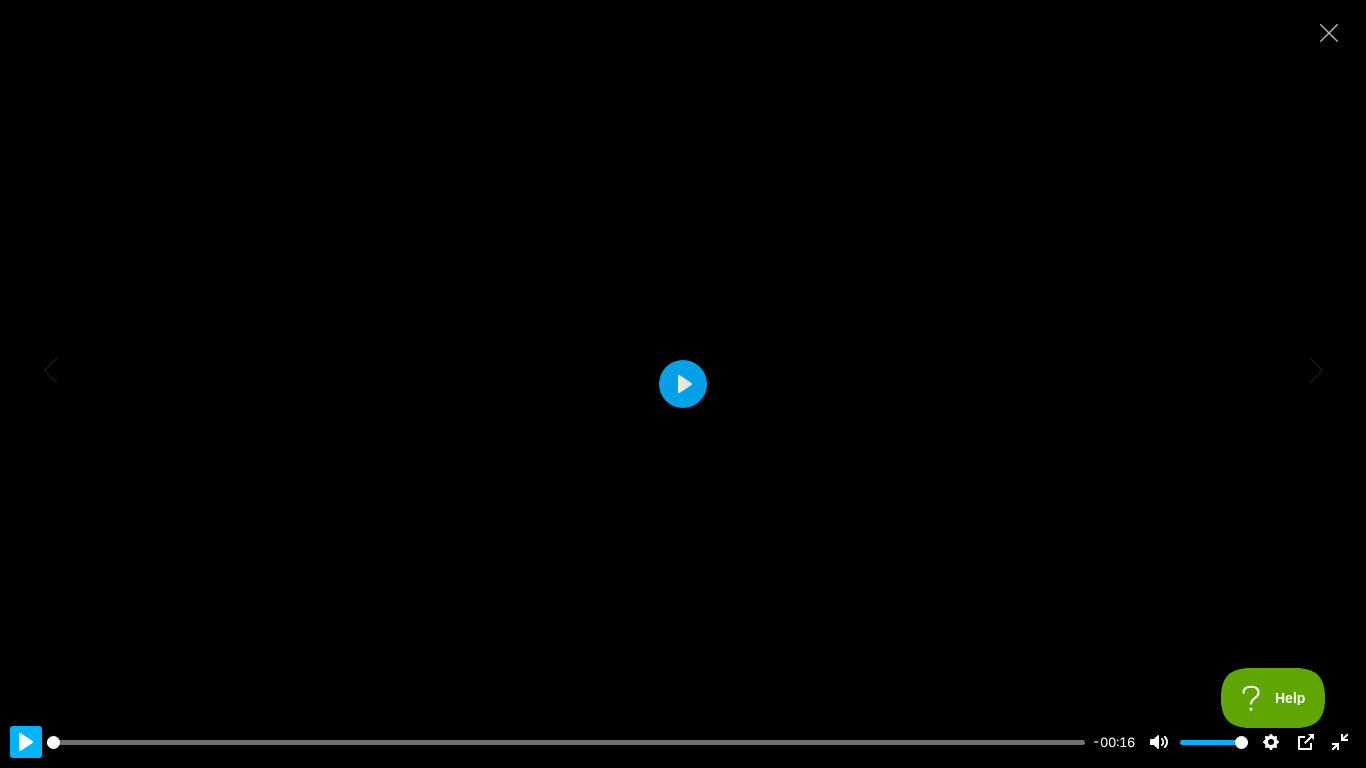click on "Pause Play" at bounding box center (26, 742) 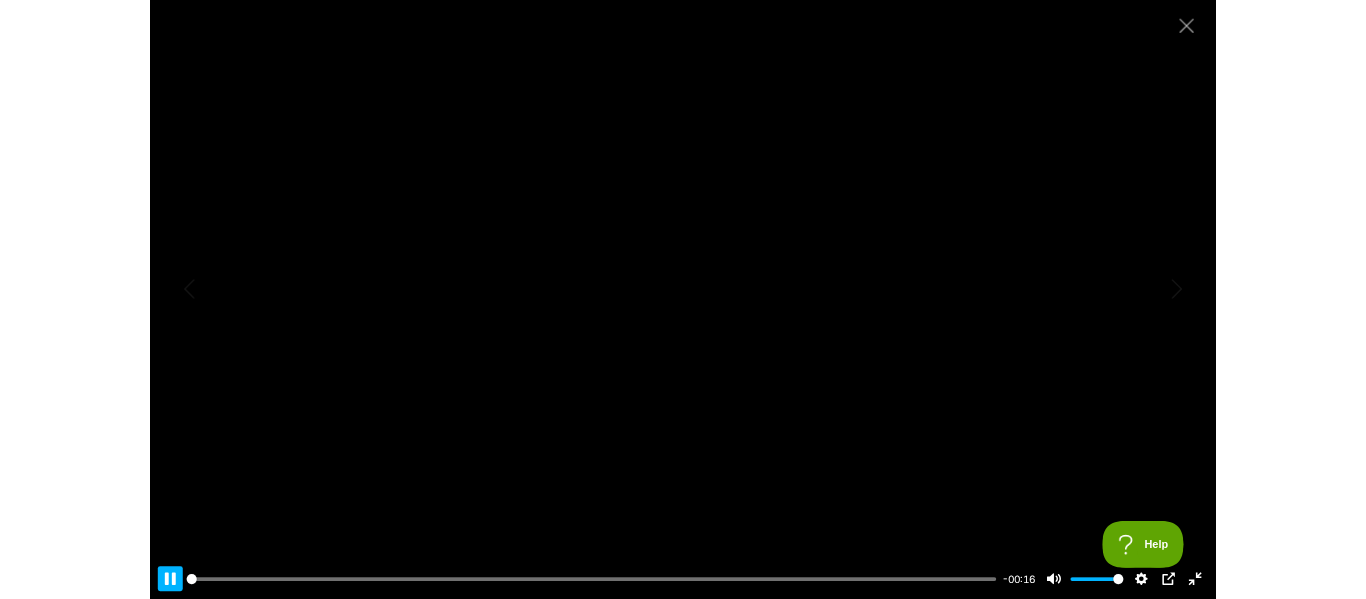 scroll, scrollTop: 0, scrollLeft: 0, axis: both 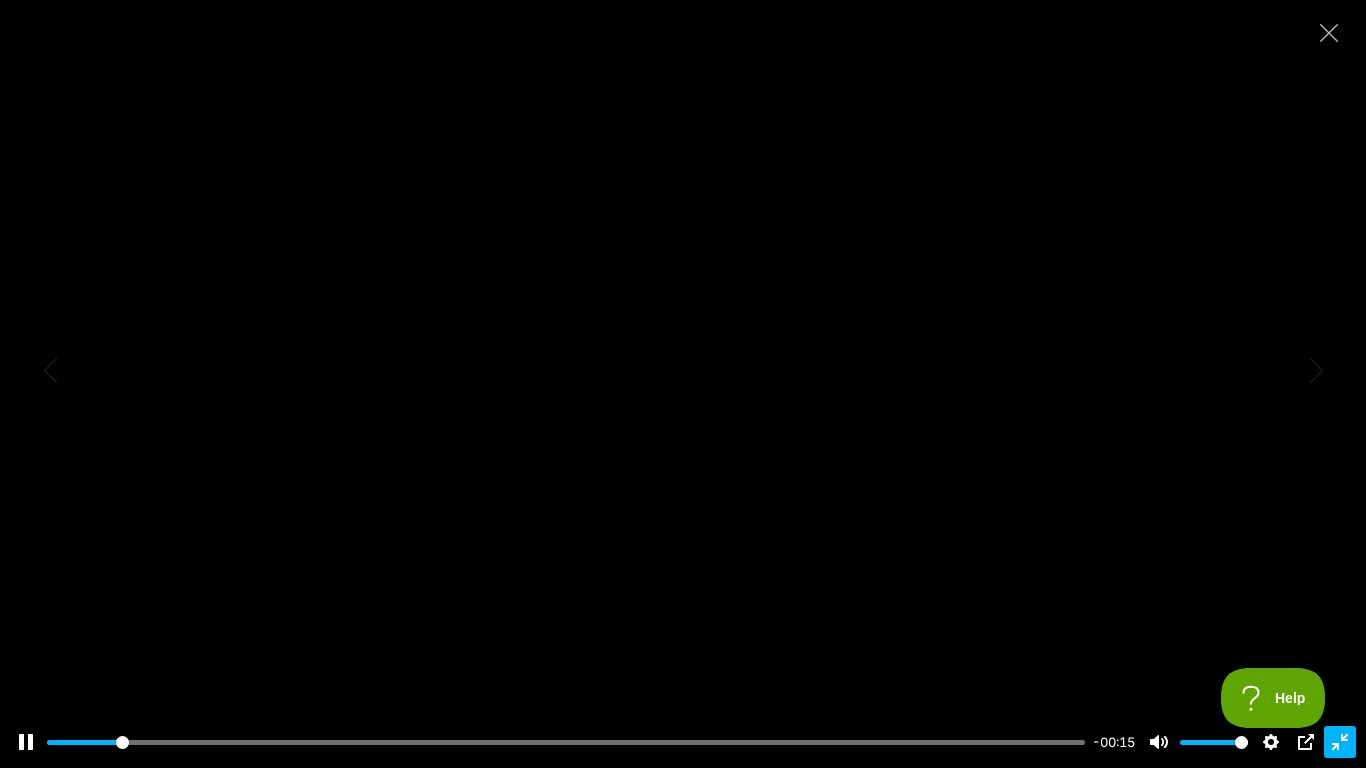 click on "Exit fullscreen Enter fullscreen" at bounding box center [1340, 742] 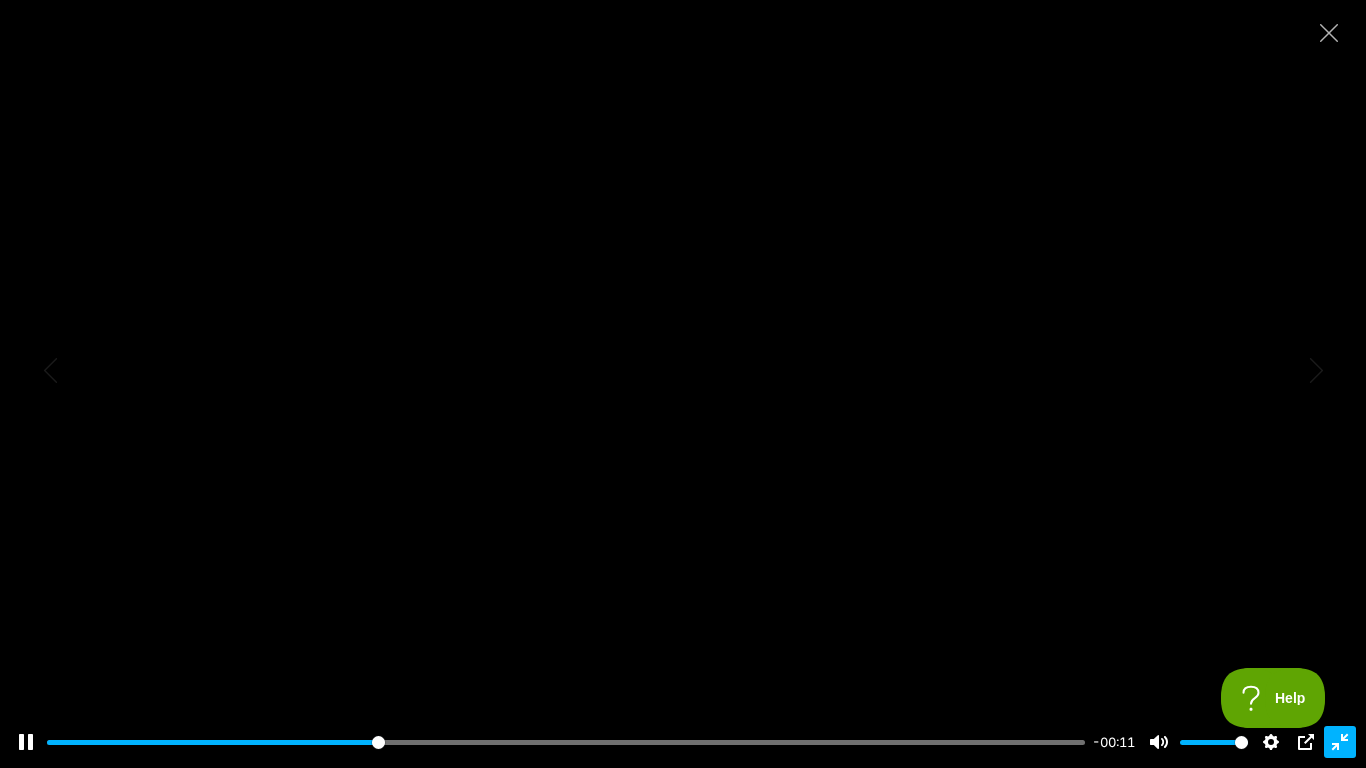 click on "Pause Play % buffered 00:00 -00:11 Unmute Mute Disable captions Enable captions Settings Captions Disabled Quality undefined Speed Normal Captions Go back to previous menu Quality Go back to previous menu Speed Go back to previous menu 0.5× 0.75× Normal 1.25× 1.5× 1.75× 2× 4× PIP Exit fullscreen Enter fullscreen Play" at bounding box center [683, 384] 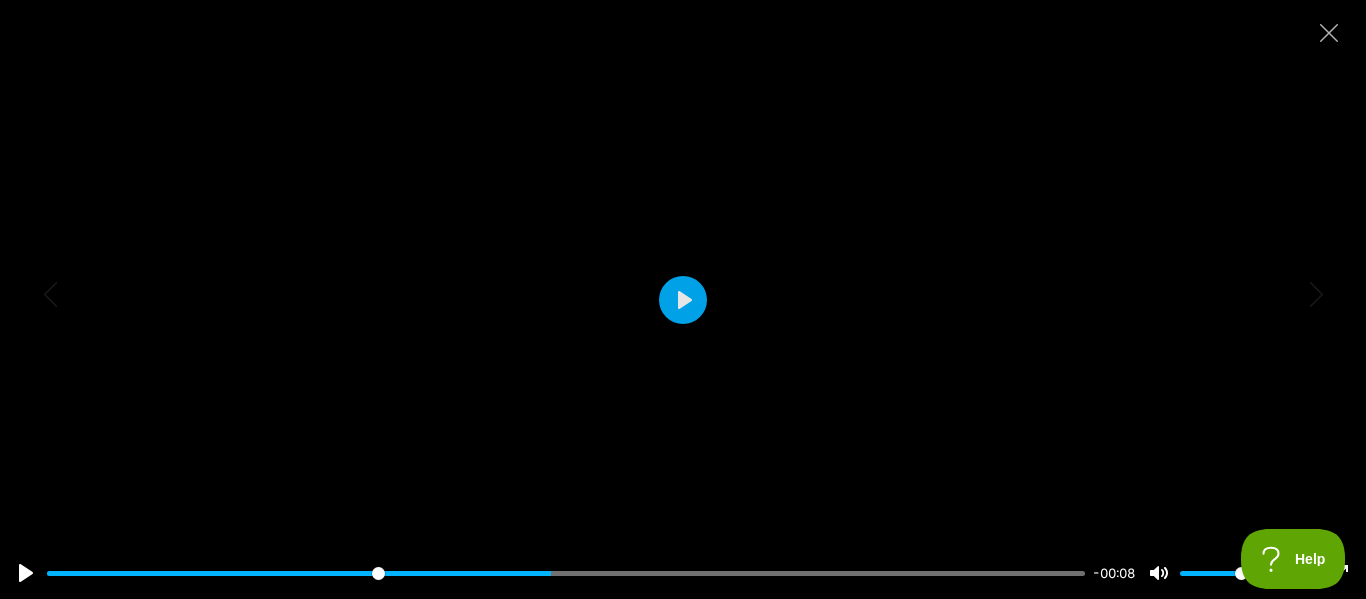 type on "48.57" 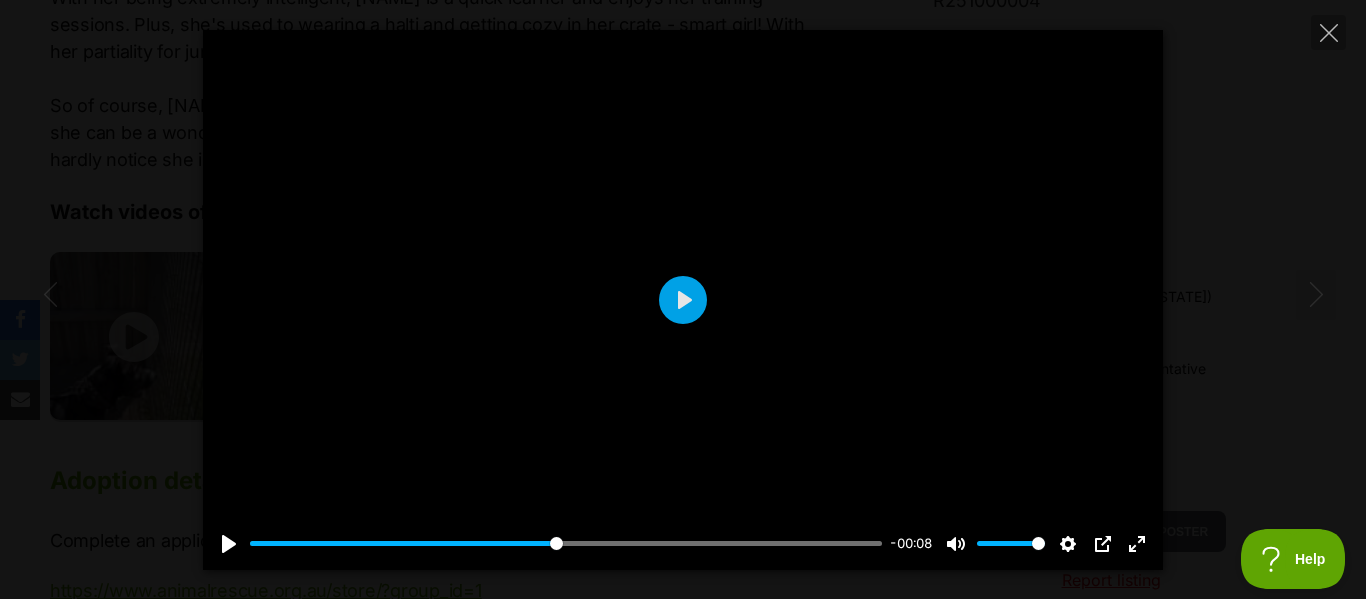 scroll, scrollTop: 0, scrollLeft: 0, axis: both 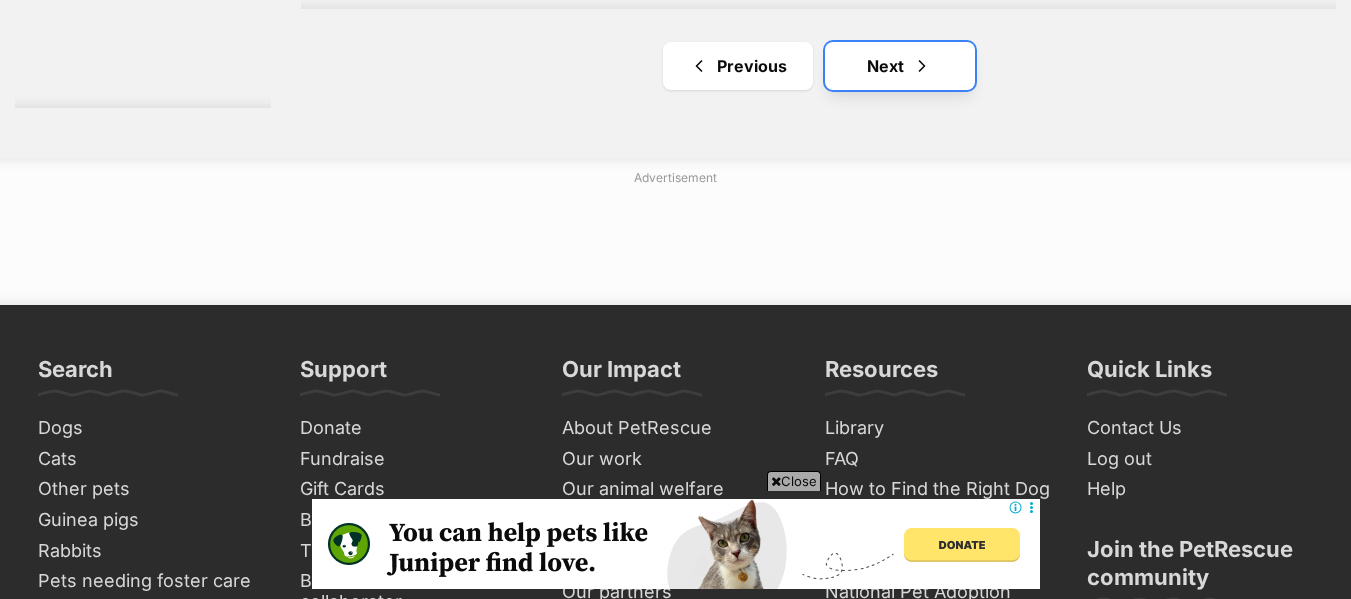 click on "Next" at bounding box center [900, 66] 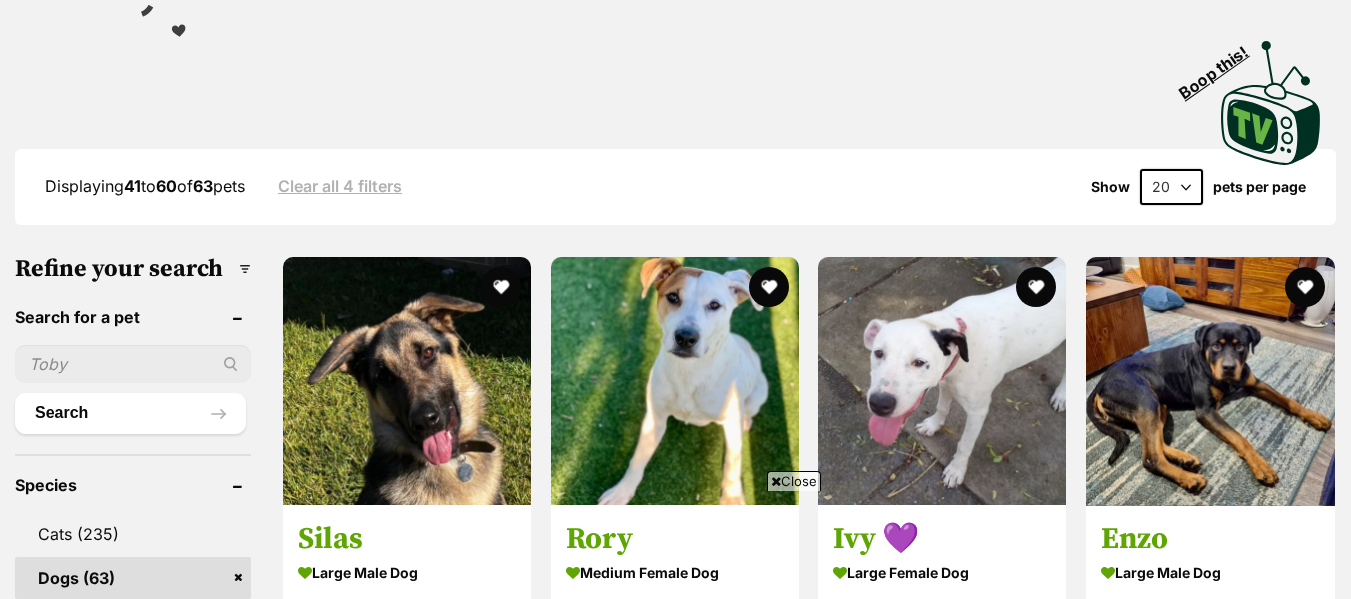 scroll, scrollTop: 593, scrollLeft: 0, axis: vertical 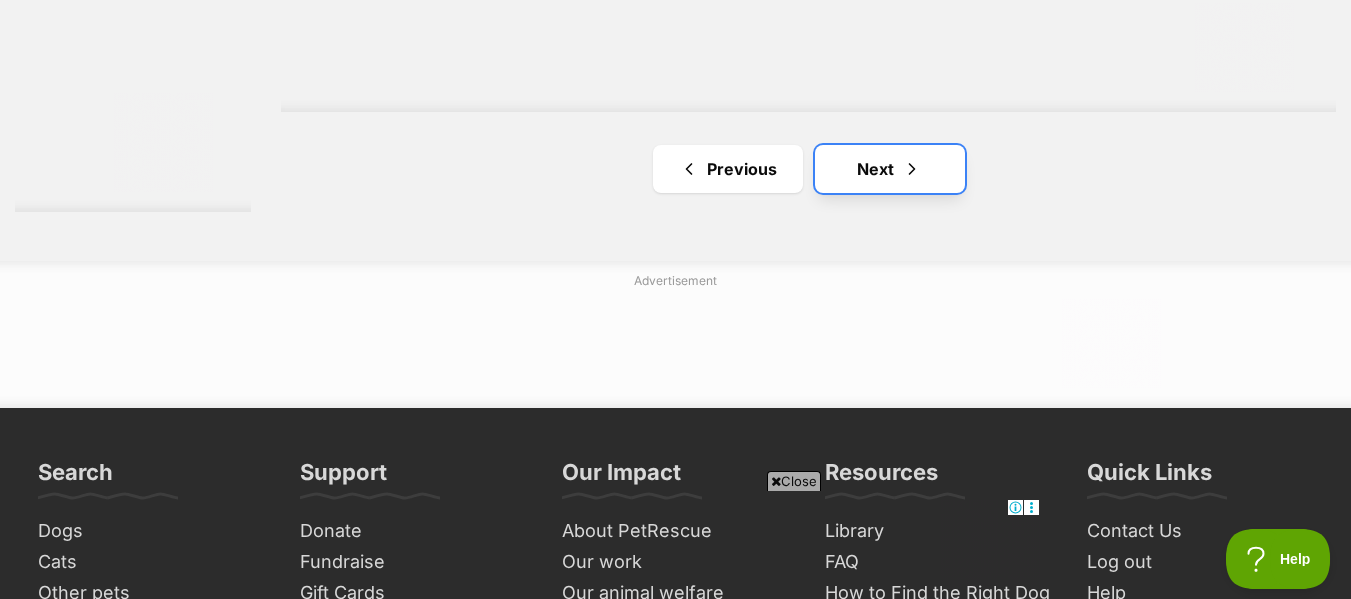 click on "Next" at bounding box center [890, 169] 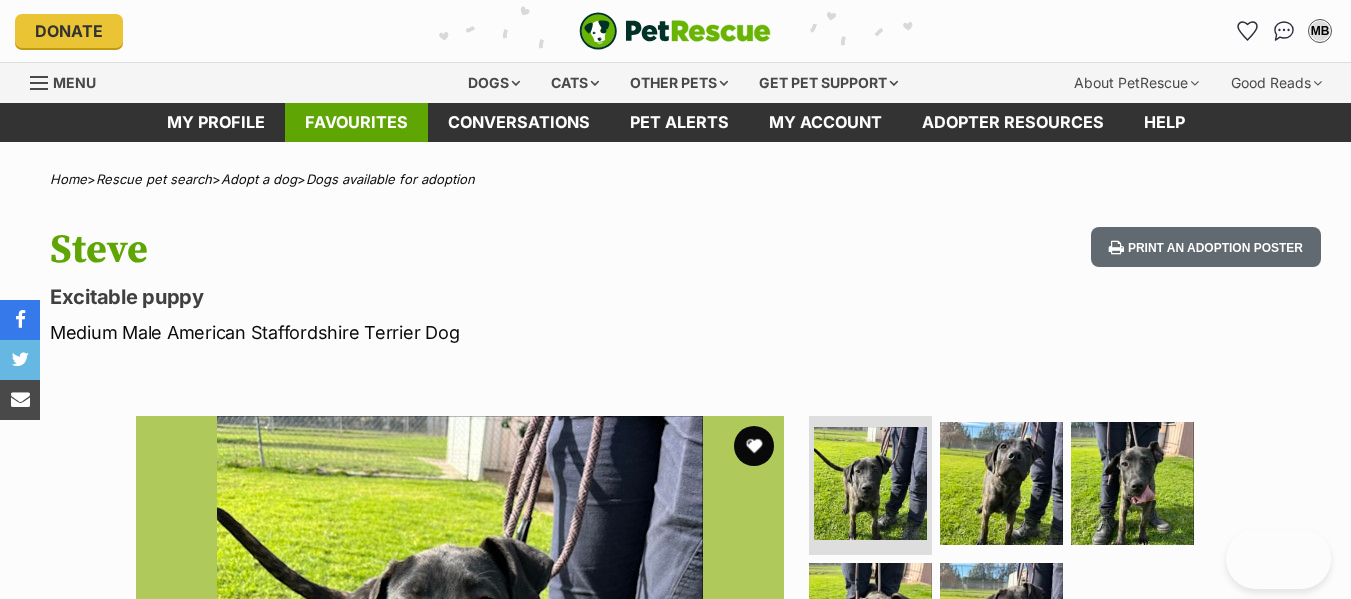 scroll, scrollTop: 0, scrollLeft: 0, axis: both 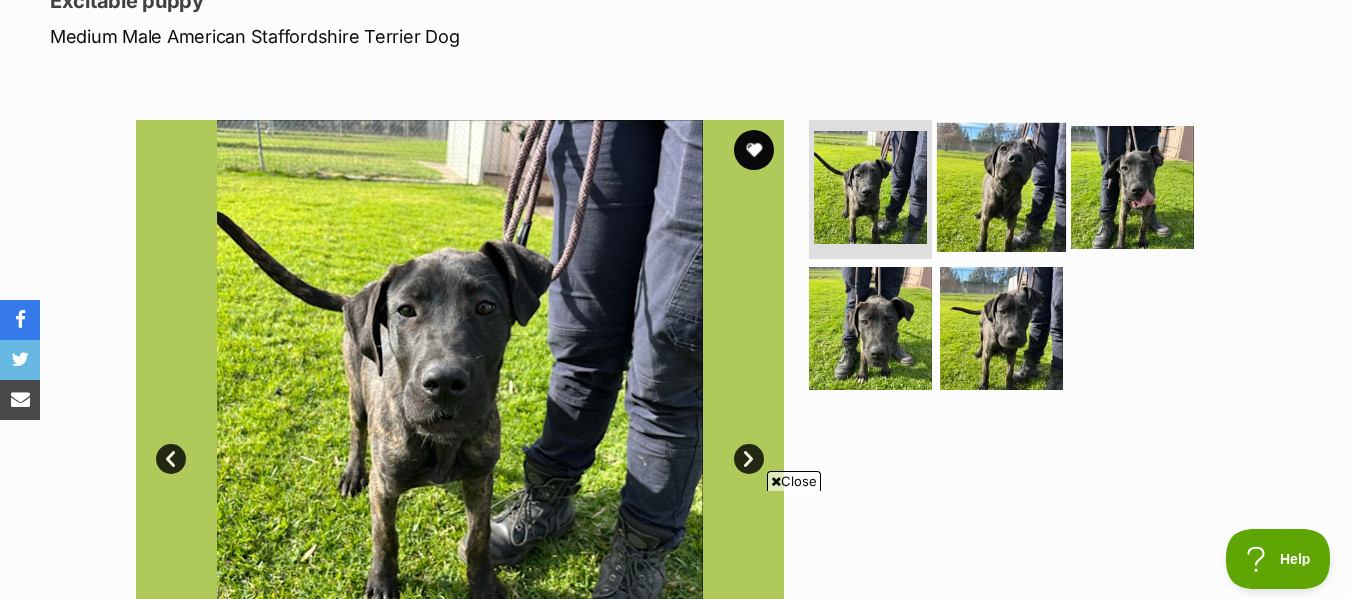 click at bounding box center [1001, 186] 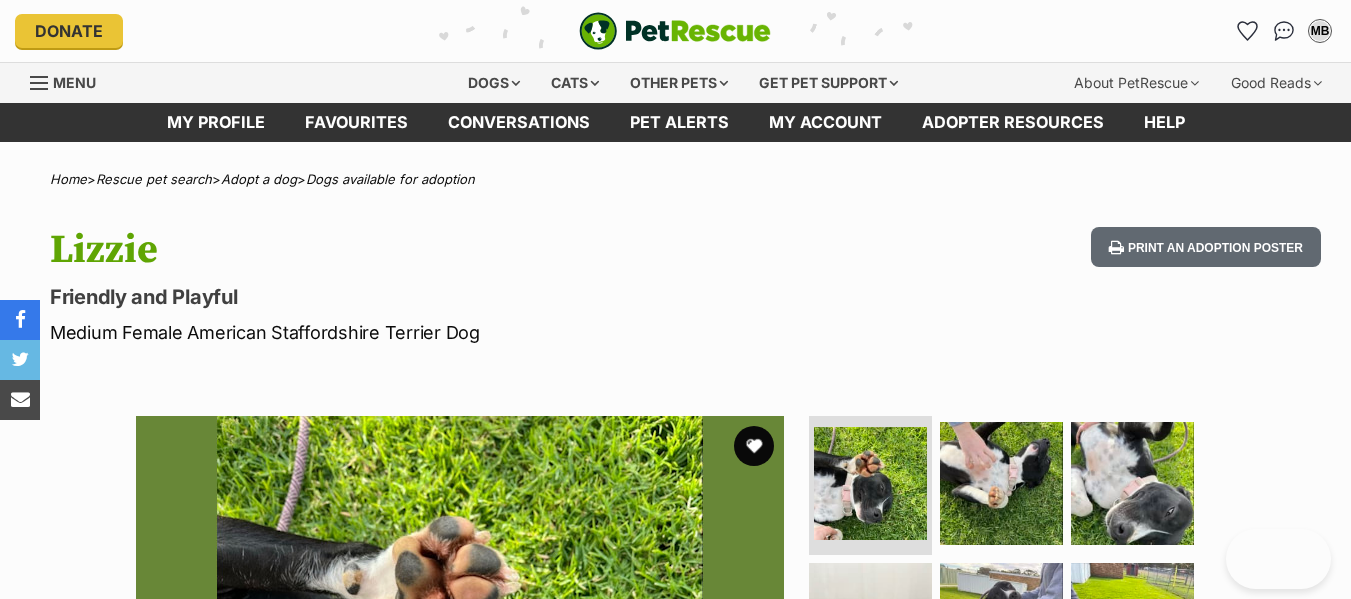 scroll, scrollTop: 0, scrollLeft: 0, axis: both 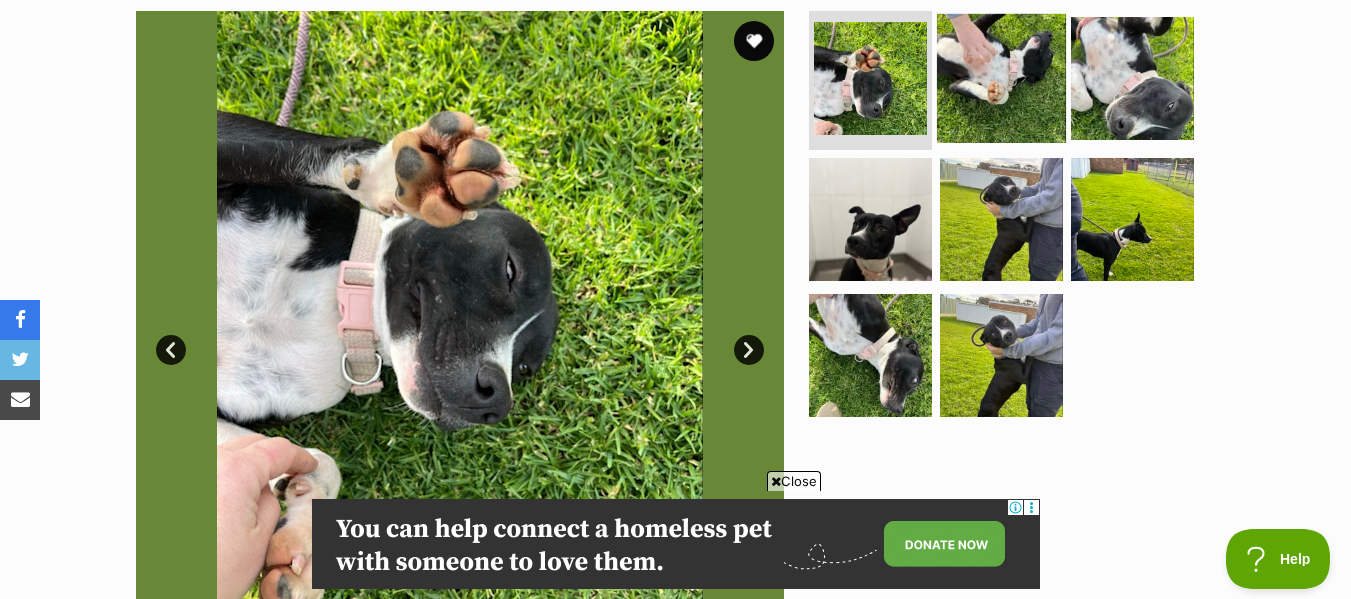 click at bounding box center [1001, 77] 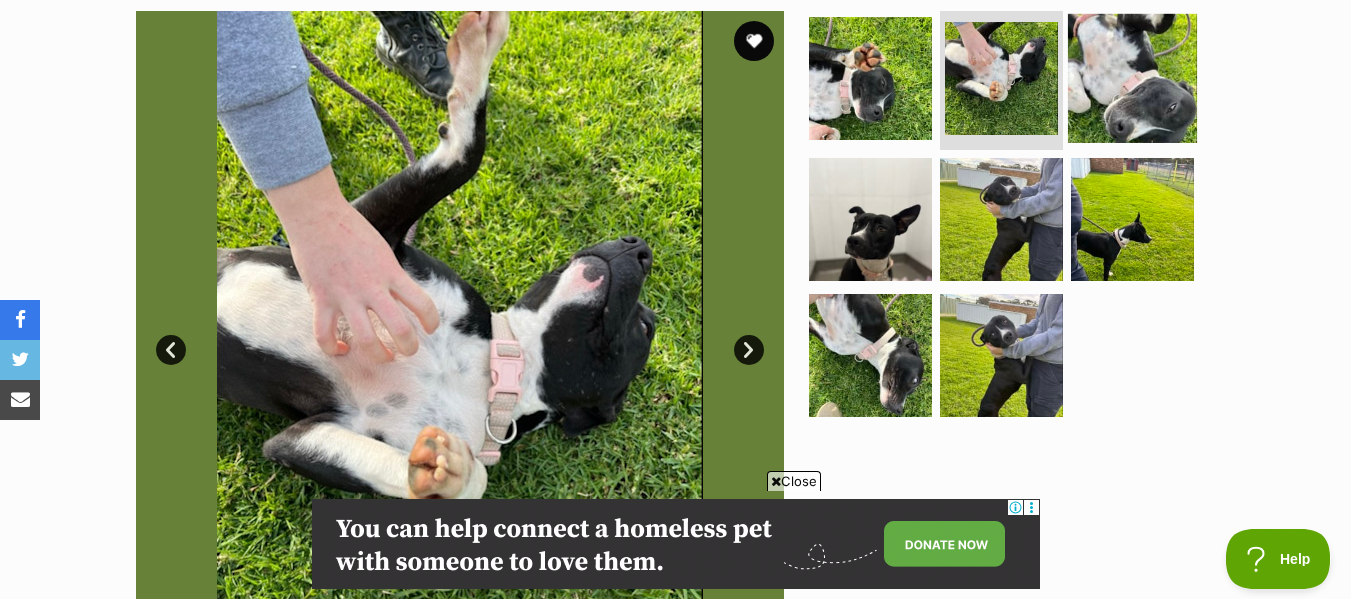 click at bounding box center [1132, 77] 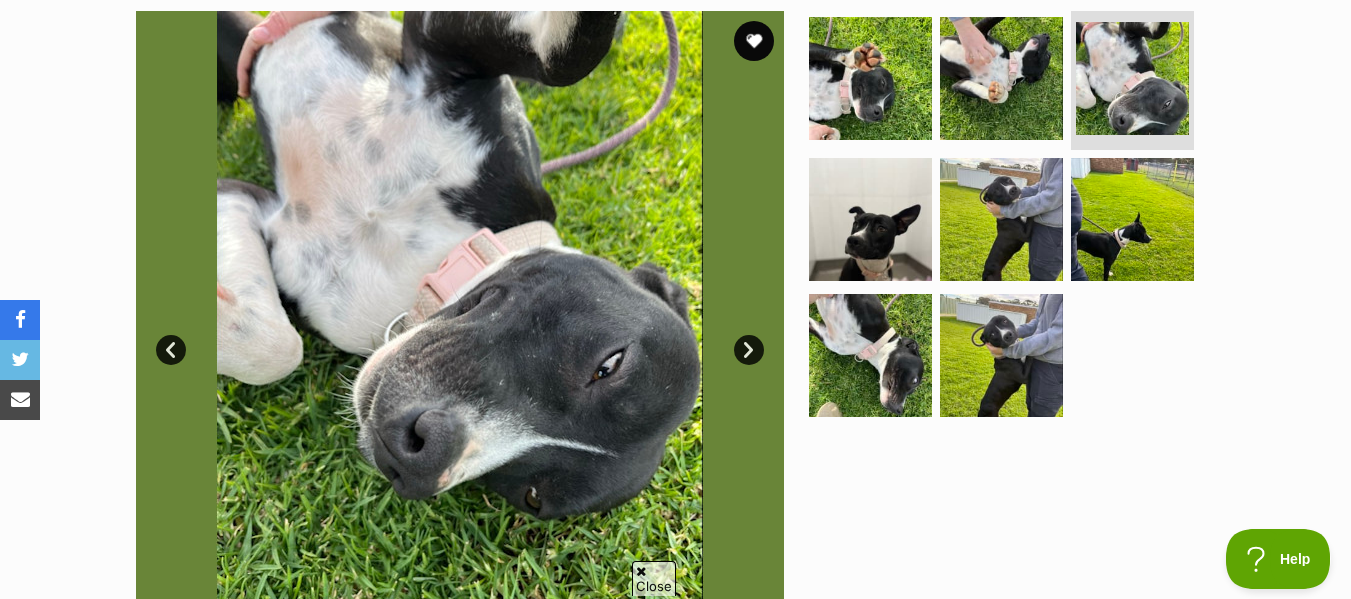 click on "Available
3
of 8 images
3
of 8 images
3
of 8 images
3
of 8 images
3
of 8 images
3
of 8 images
3
of 8 images
3
of 8 images
Next Prev 1 2 3 4 5 6 7 8" at bounding box center [676, 320] 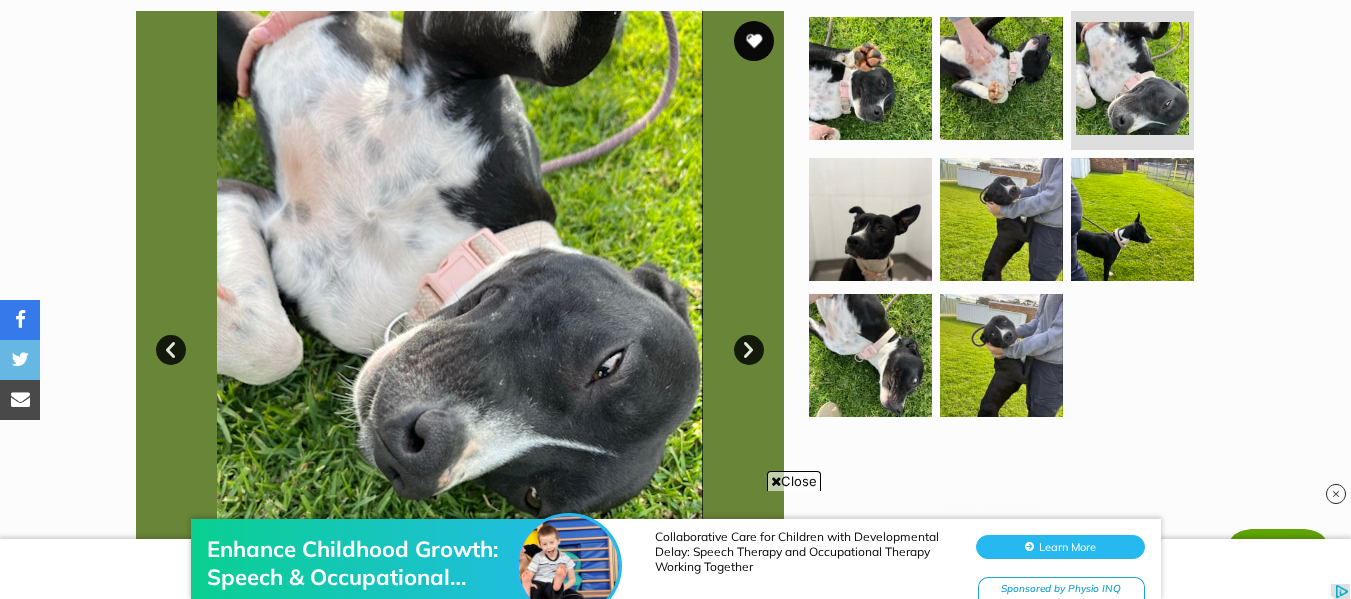 scroll, scrollTop: 0, scrollLeft: 0, axis: both 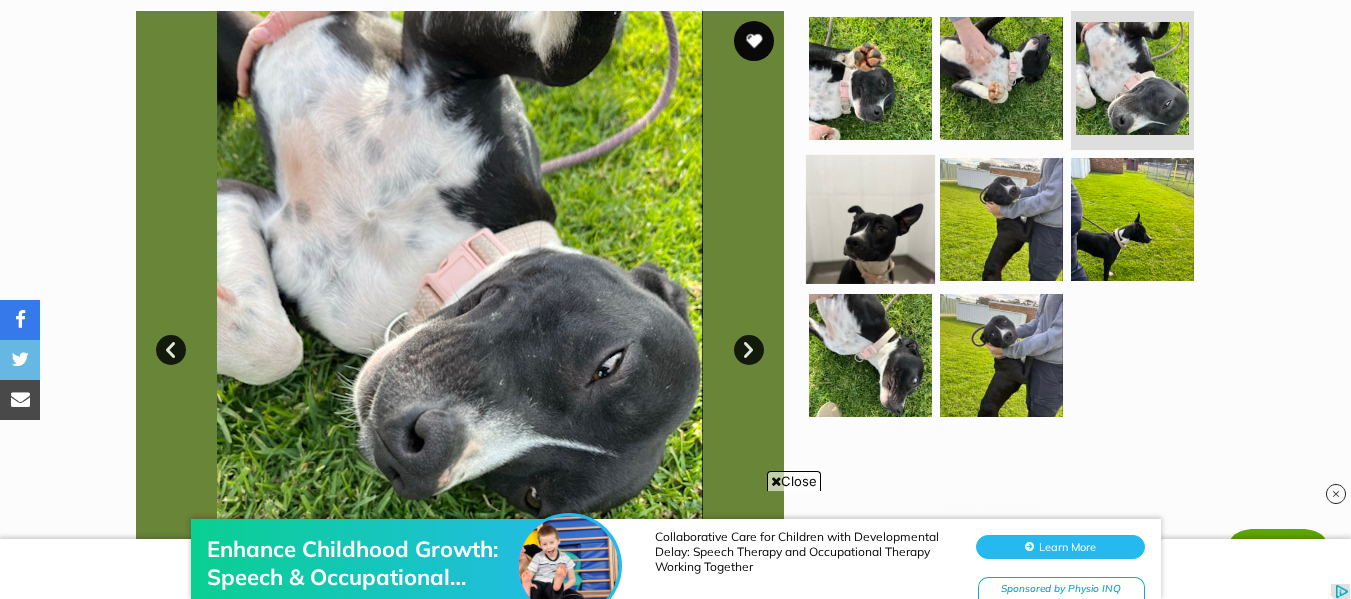click at bounding box center (870, 219) 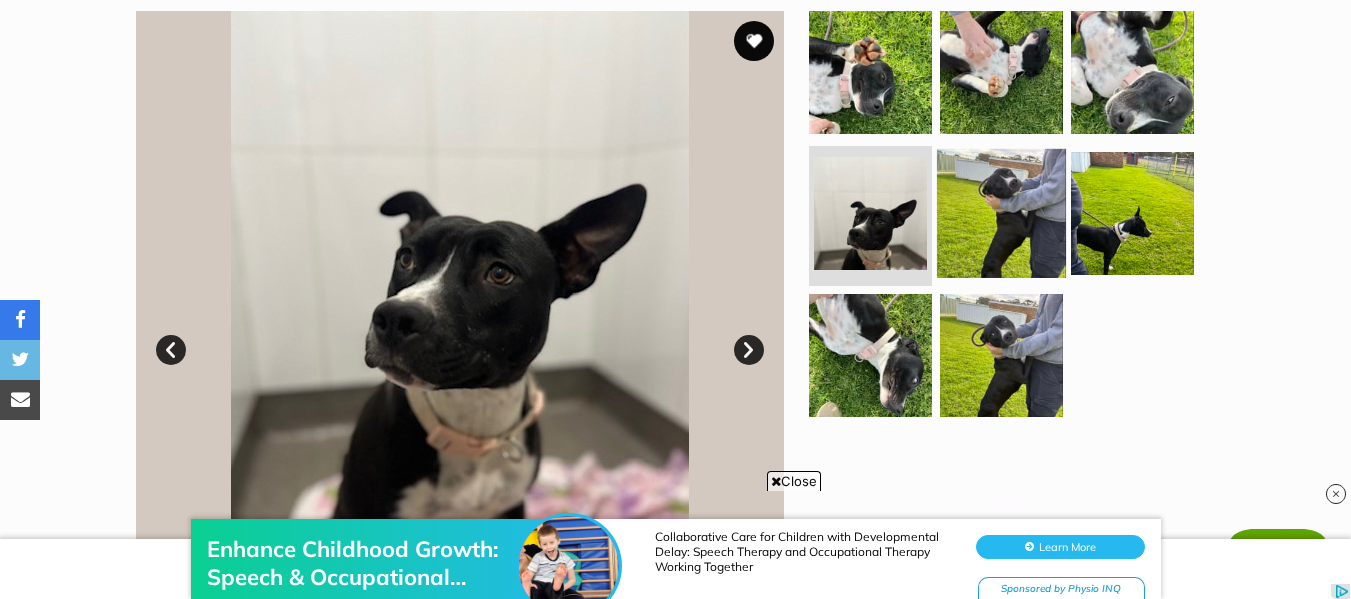 click at bounding box center (1001, 213) 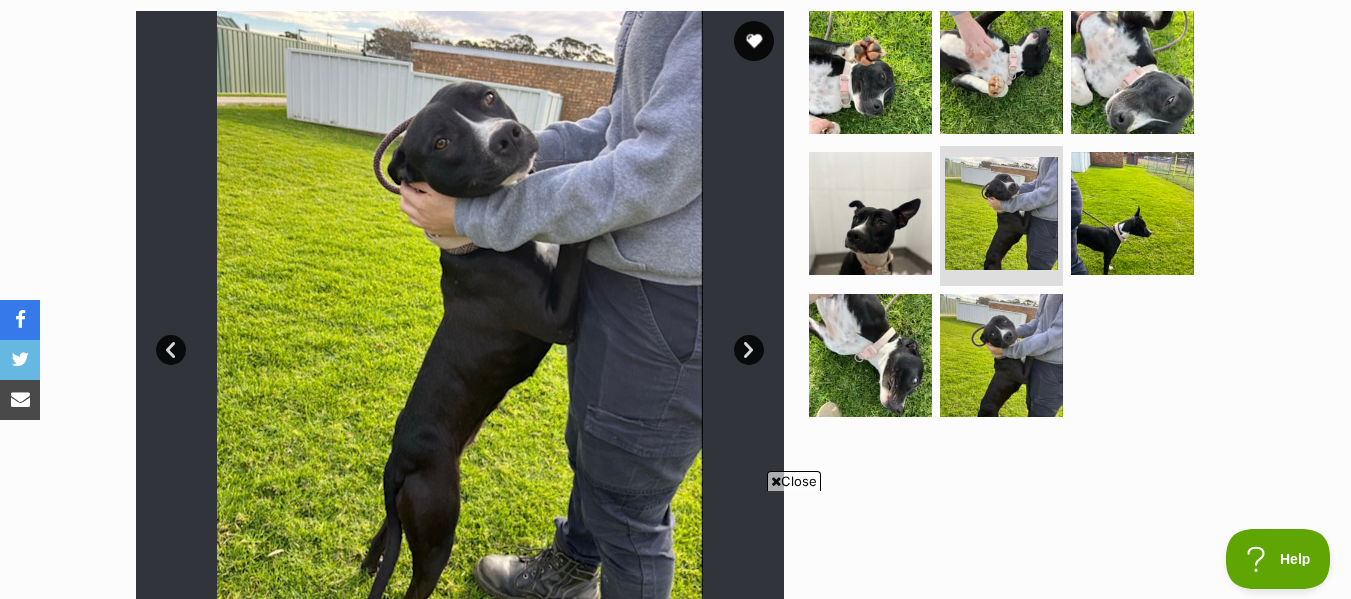 scroll, scrollTop: 0, scrollLeft: 0, axis: both 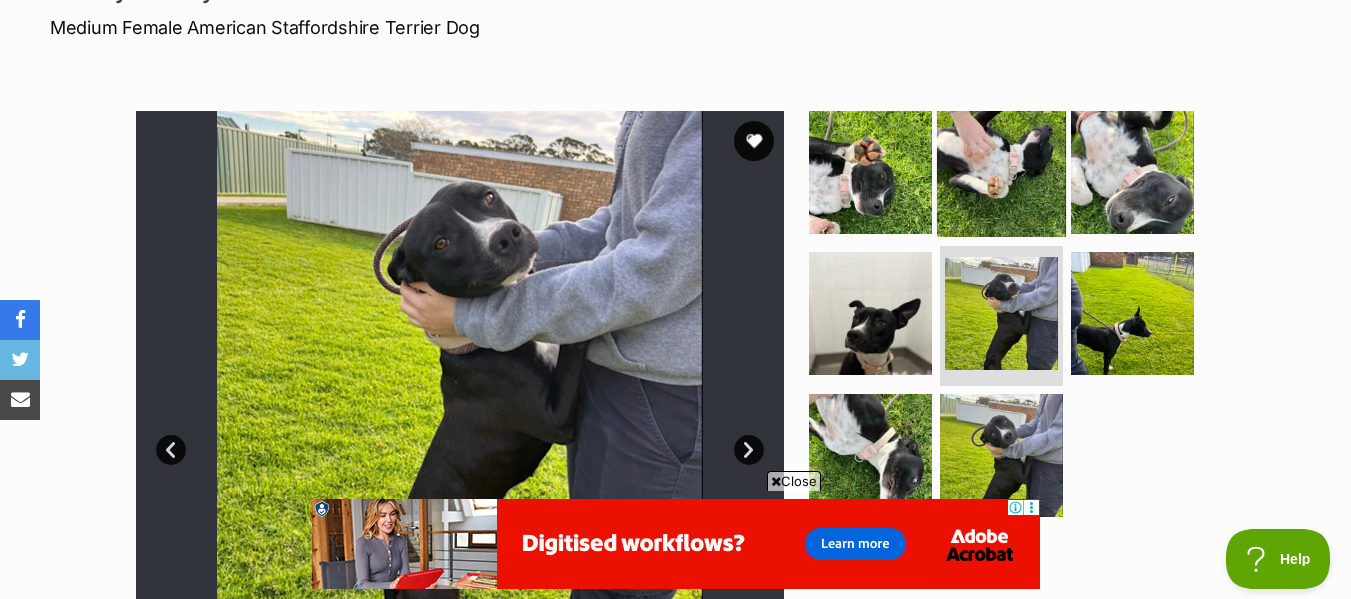 click at bounding box center (1001, 171) 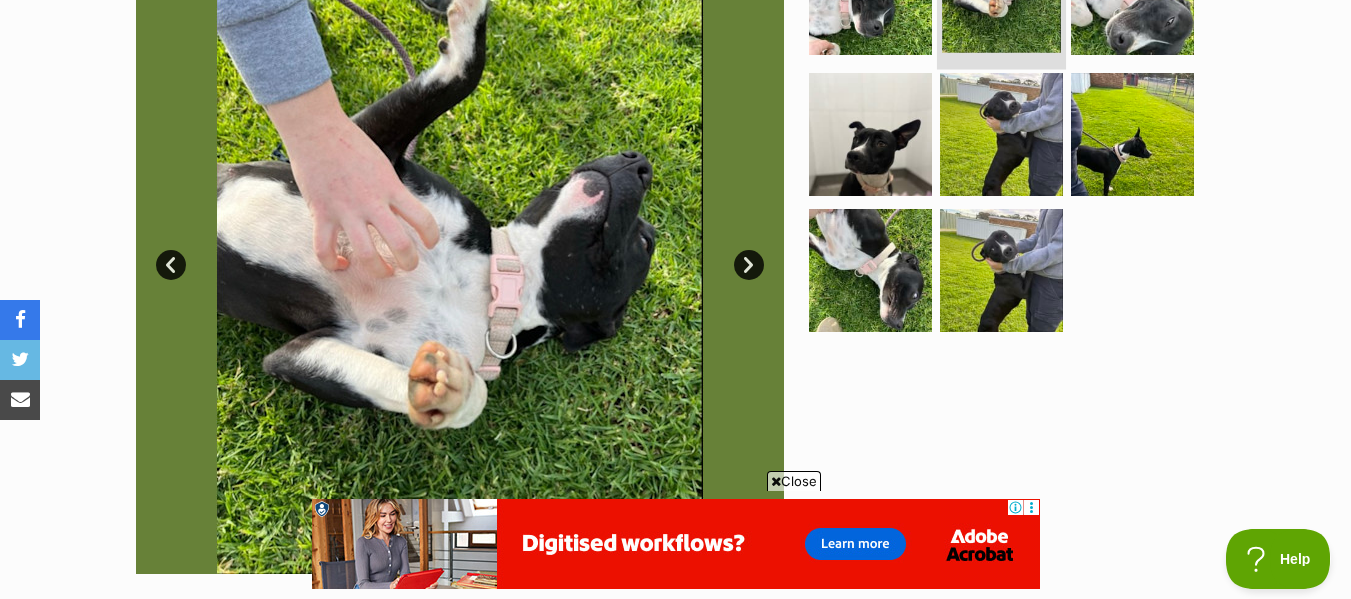 scroll, scrollTop: 404, scrollLeft: 0, axis: vertical 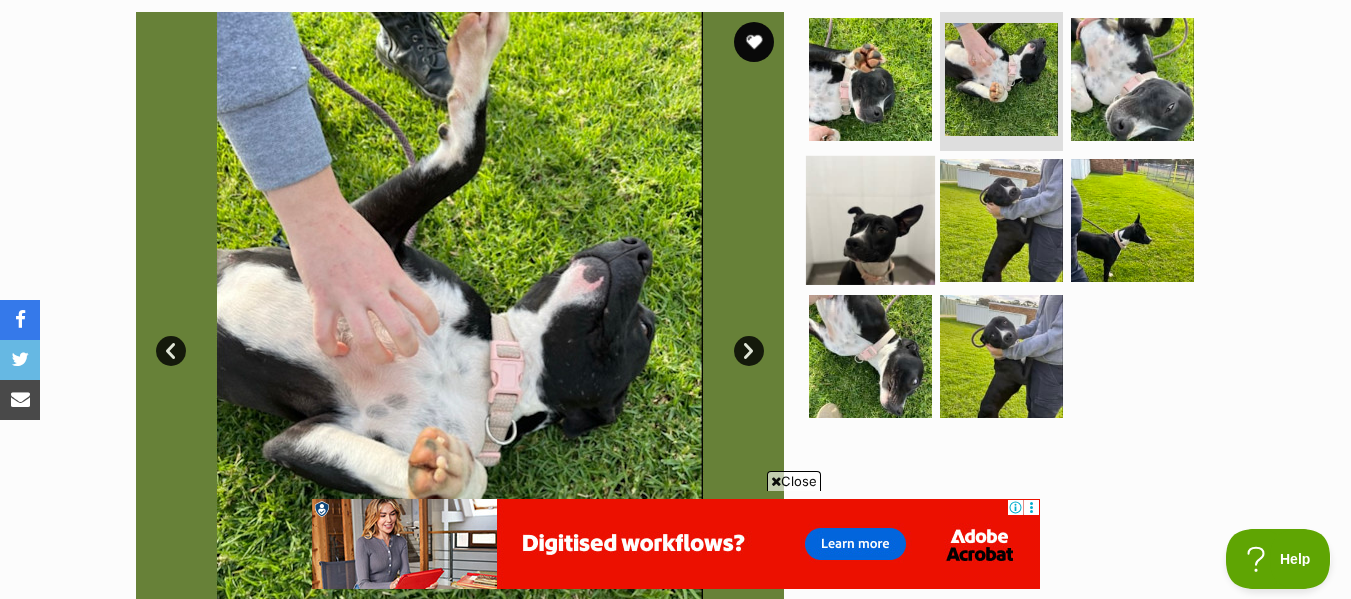 click at bounding box center (870, 220) 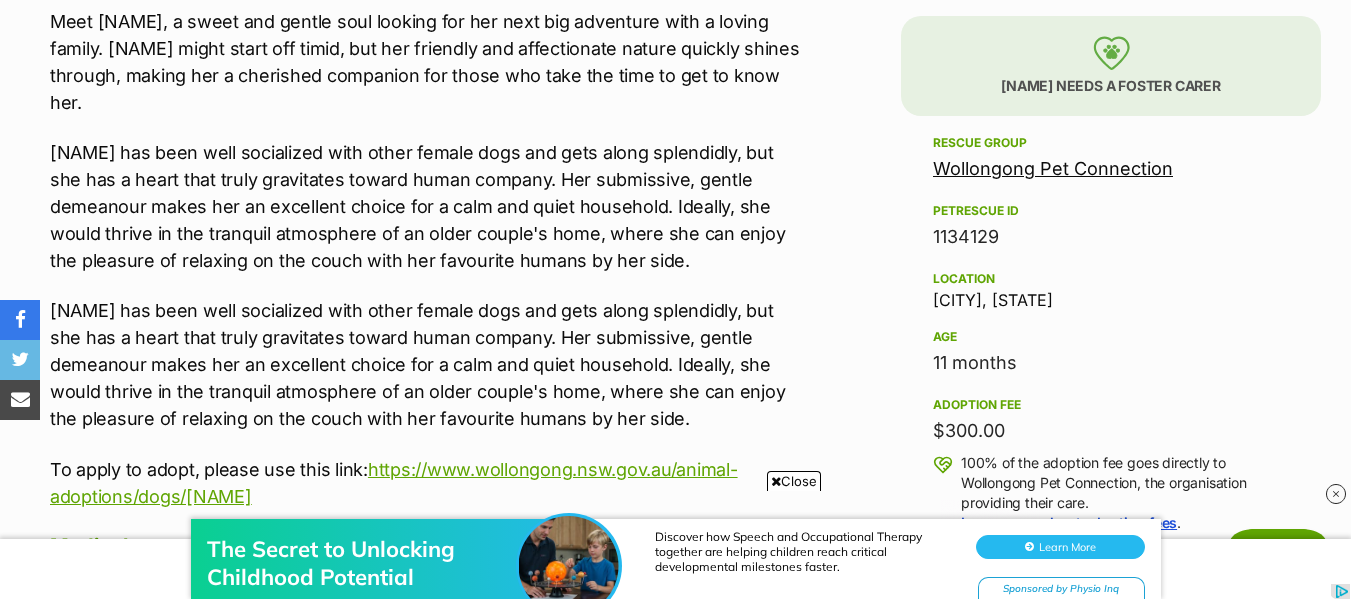 scroll, scrollTop: 0, scrollLeft: 0, axis: both 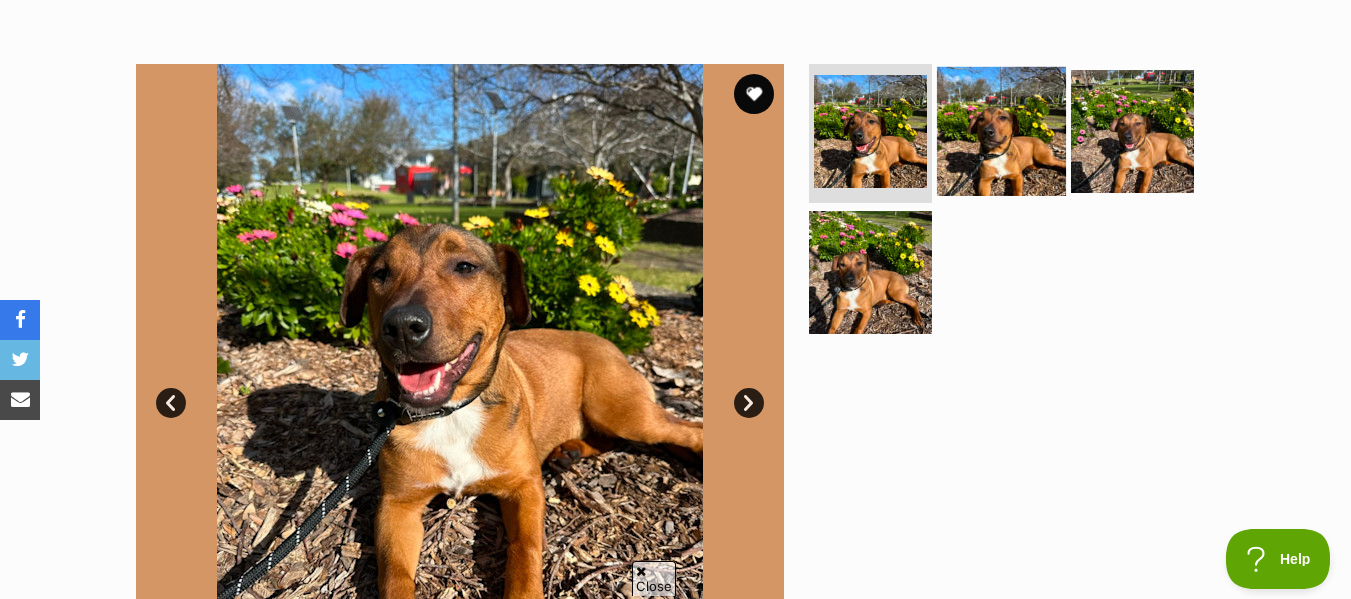 click at bounding box center [1001, 130] 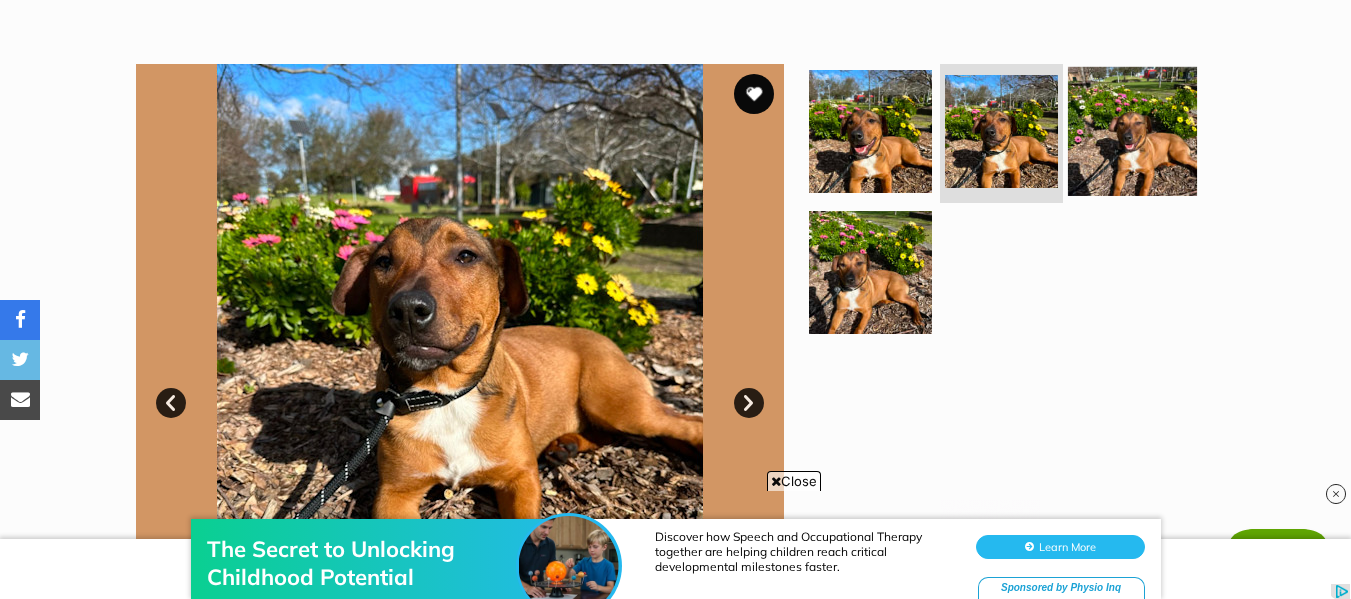 scroll, scrollTop: 0, scrollLeft: 0, axis: both 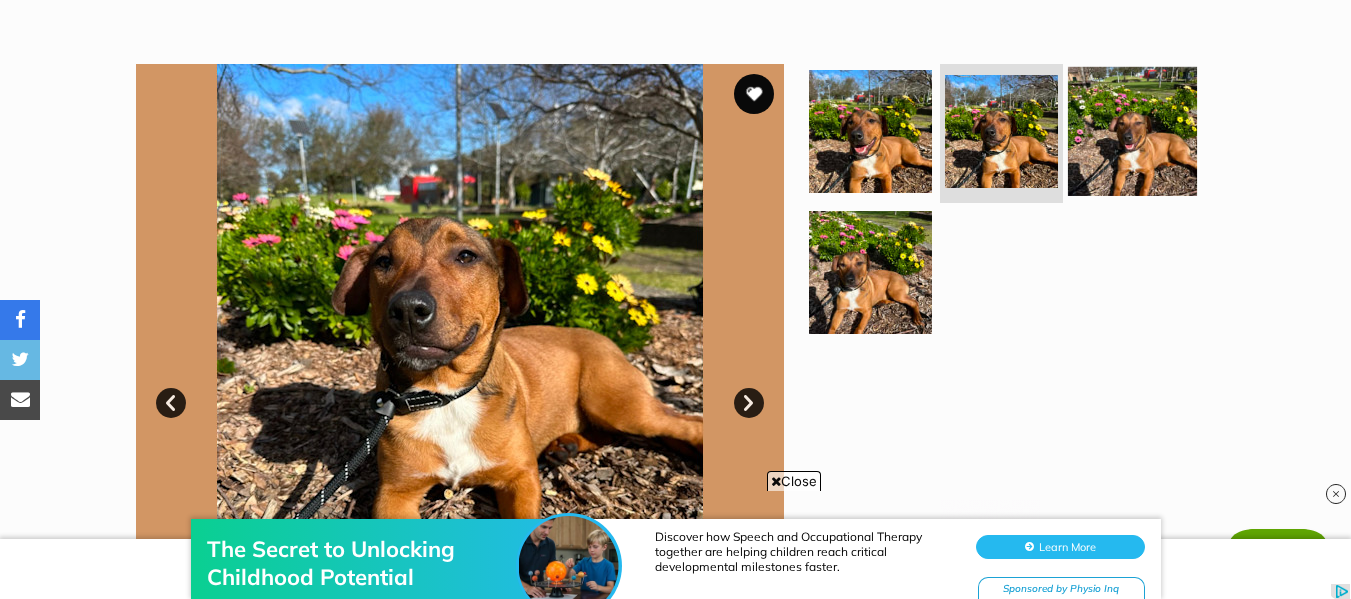 click at bounding box center (1132, 130) 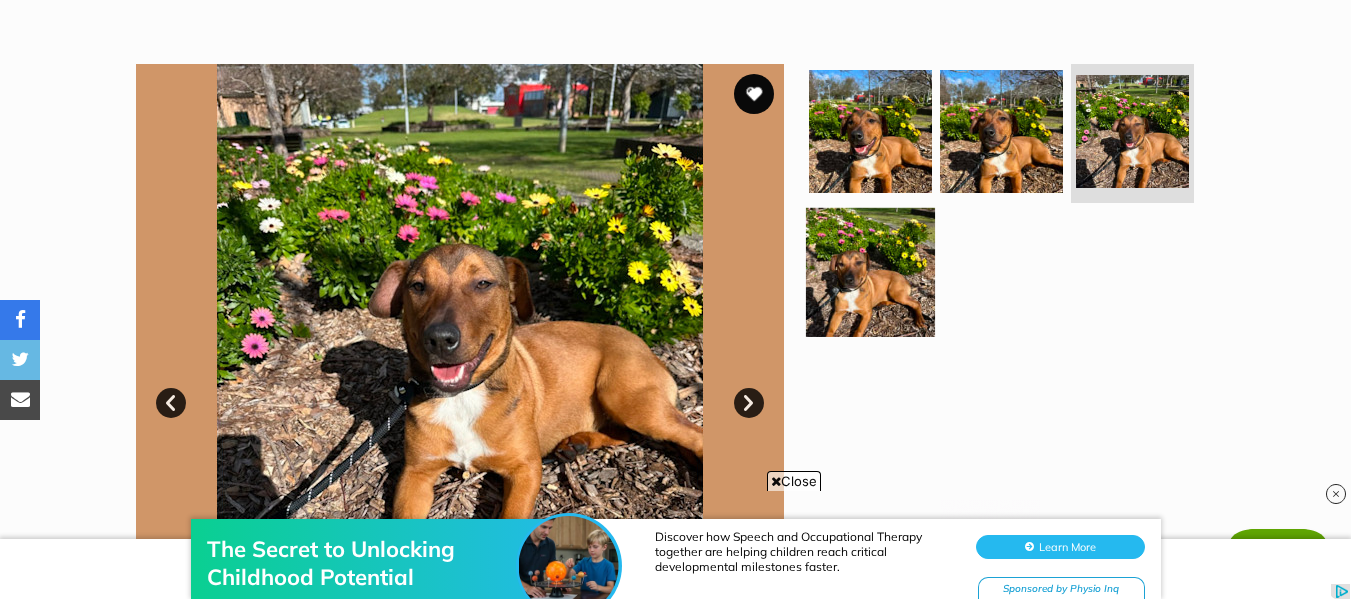 click at bounding box center [870, 272] 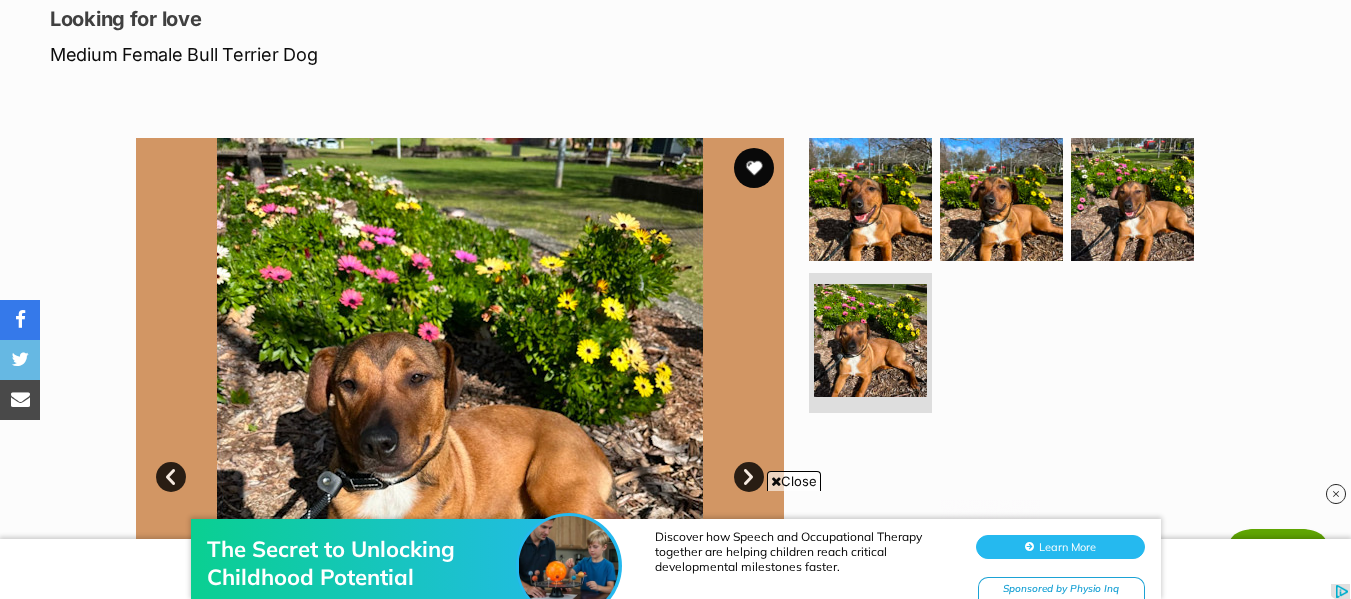 scroll, scrollTop: 265, scrollLeft: 0, axis: vertical 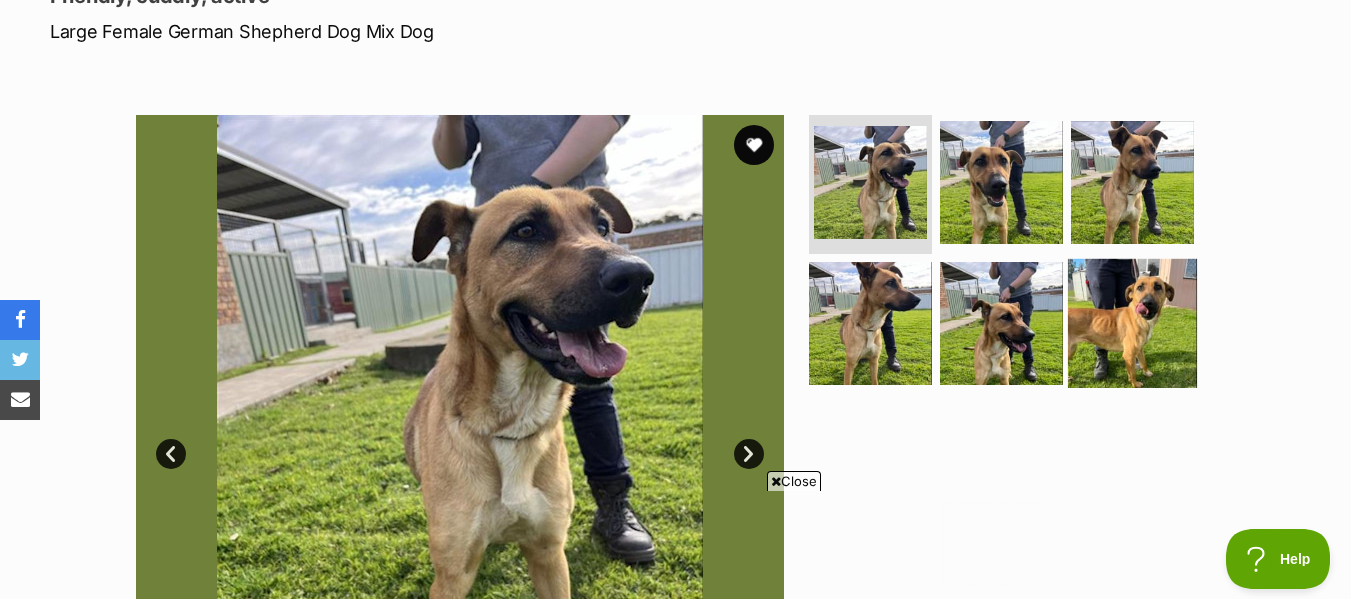 click at bounding box center (1132, 323) 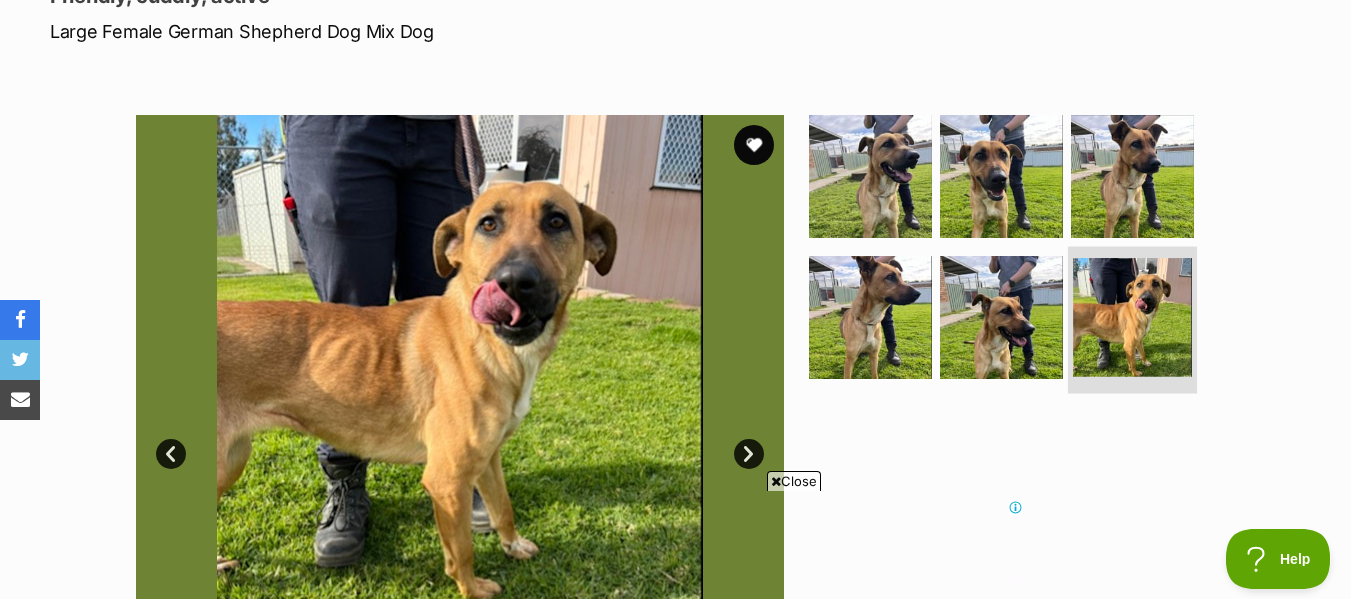 scroll, scrollTop: 0, scrollLeft: 0, axis: both 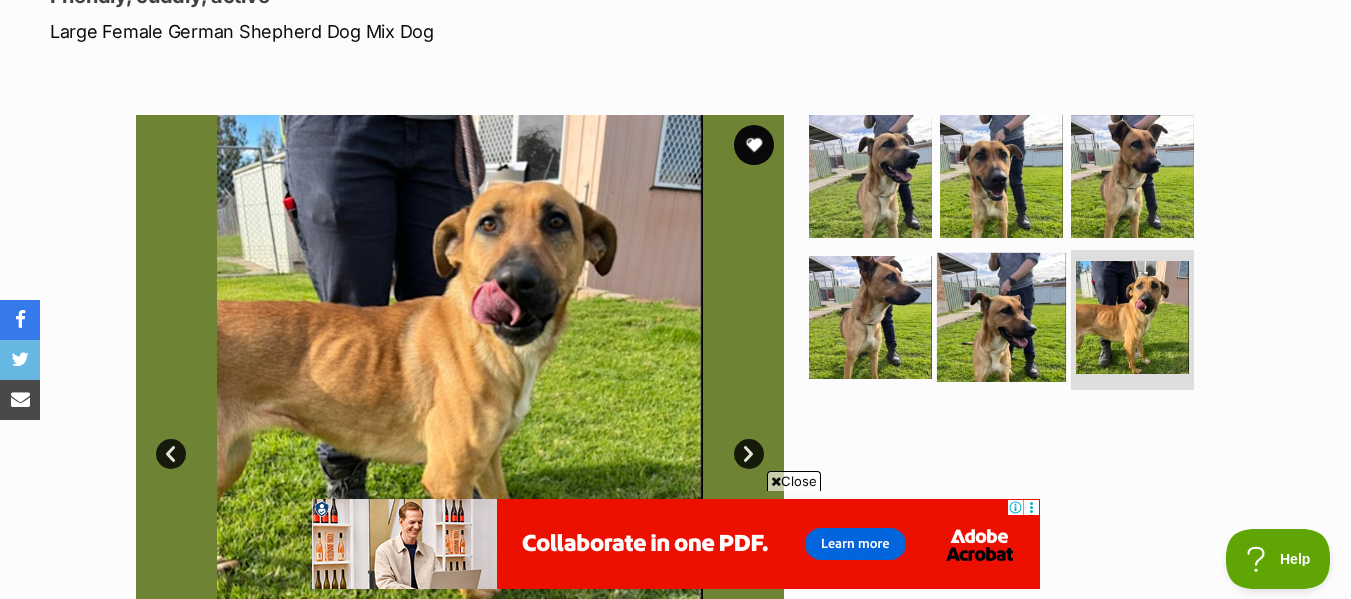 click at bounding box center [1001, 317] 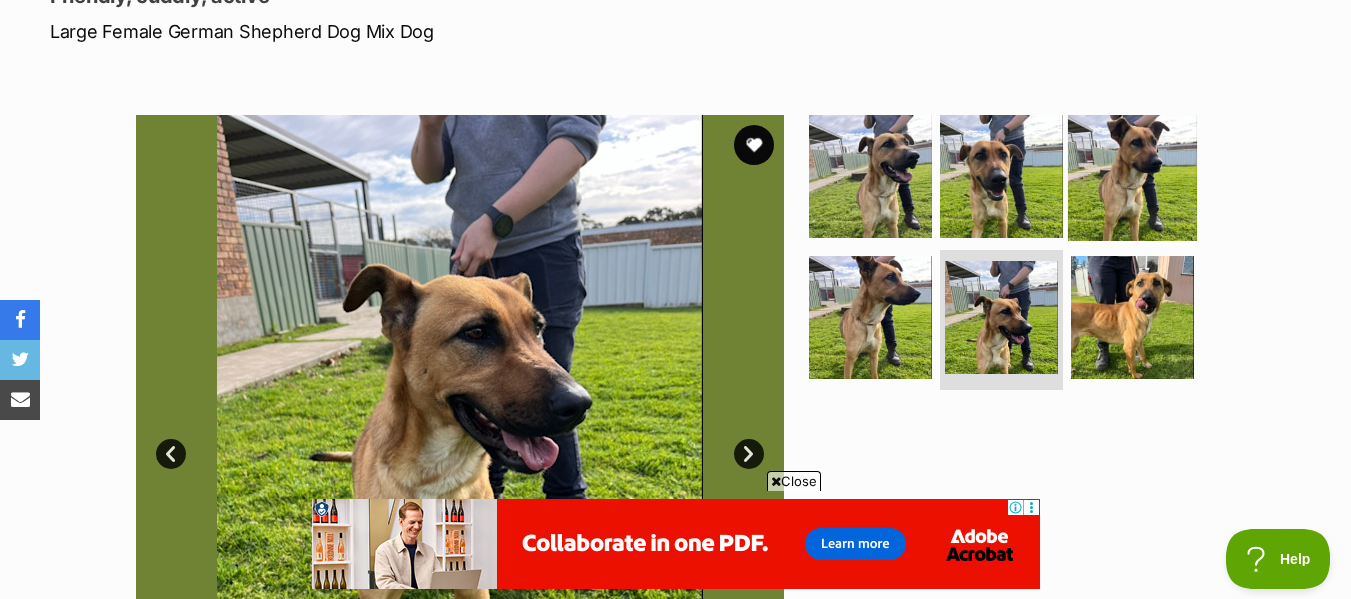 click at bounding box center [1132, 175] 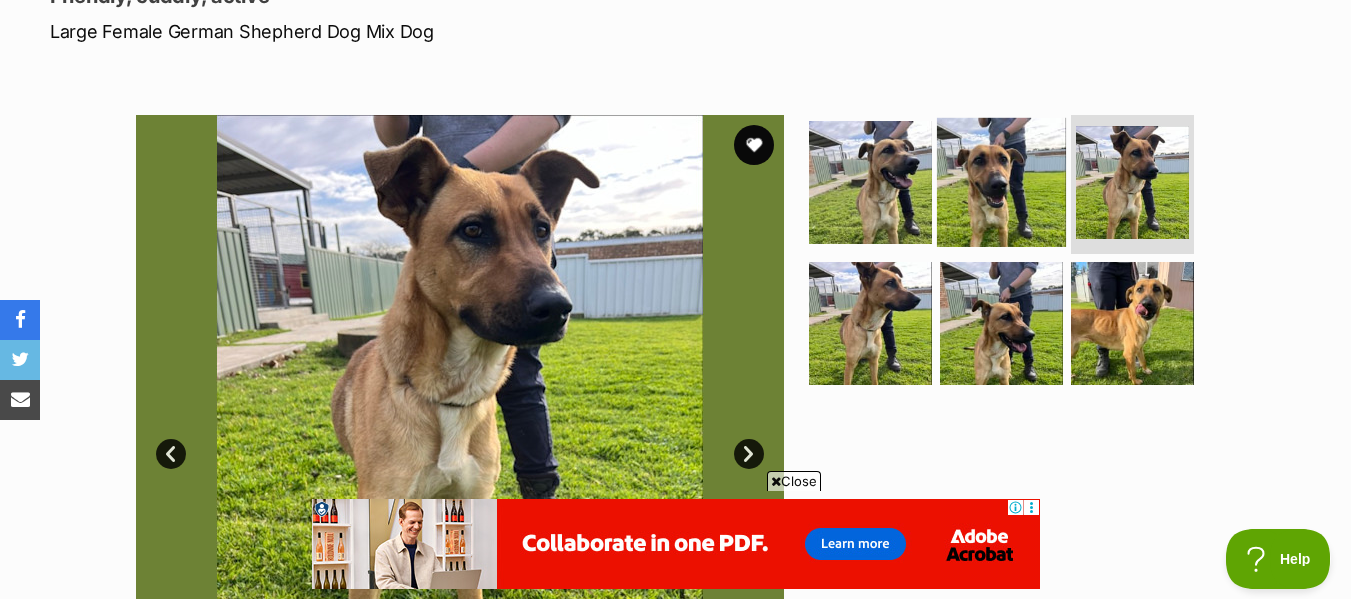 click at bounding box center [1001, 181] 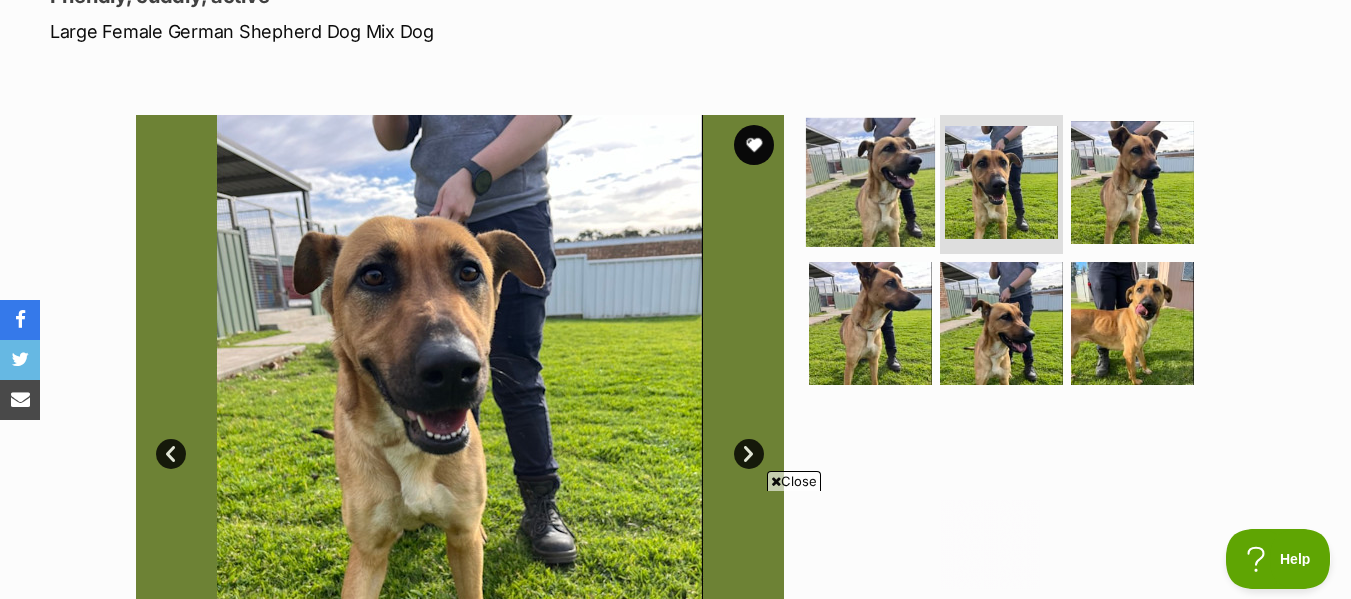 scroll, scrollTop: 0, scrollLeft: 0, axis: both 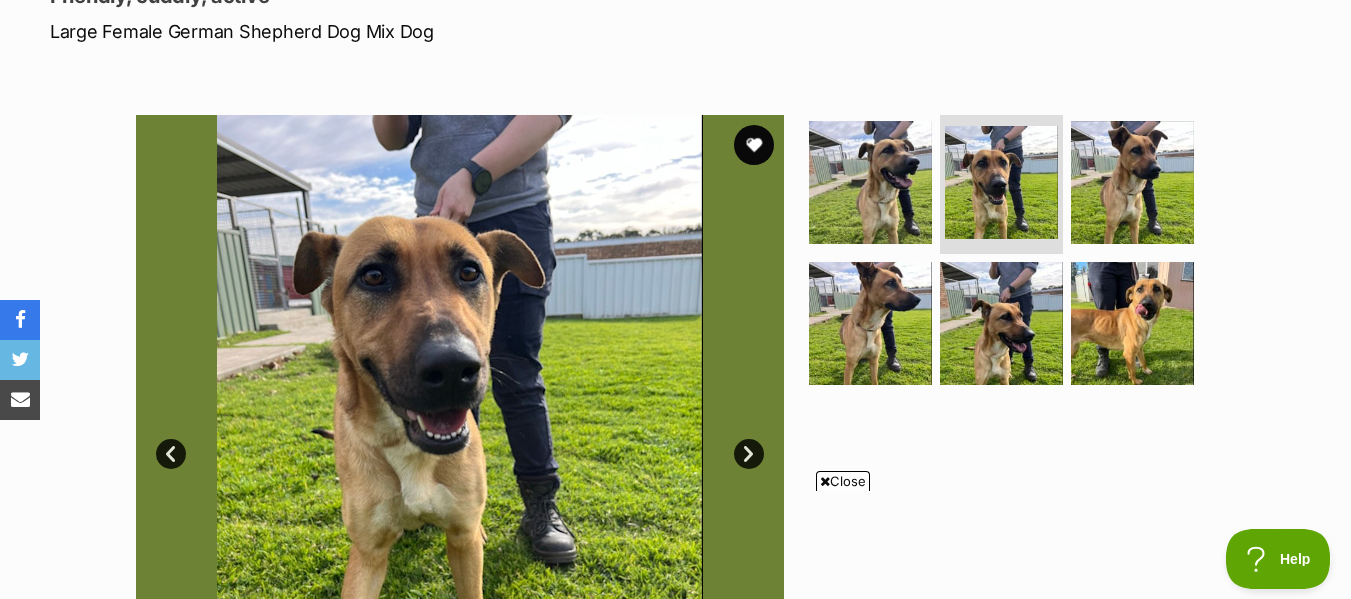 click on "Close" at bounding box center (843, 481) 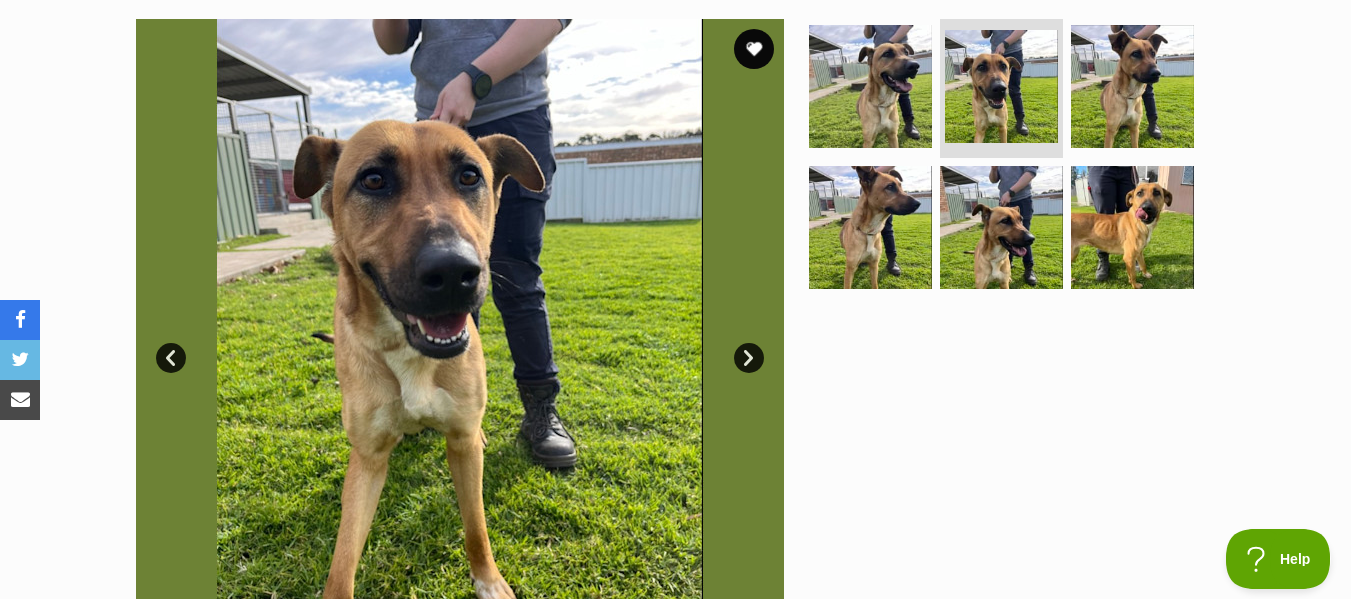 scroll, scrollTop: 399, scrollLeft: 0, axis: vertical 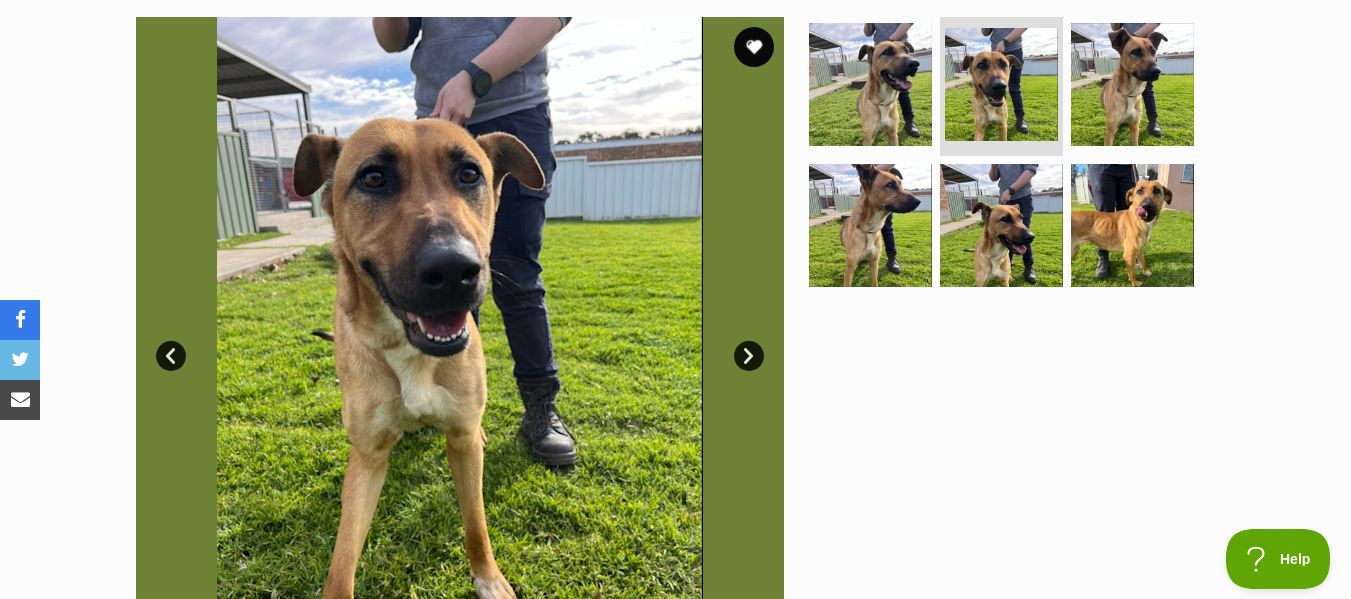 click on "Next" at bounding box center [749, 356] 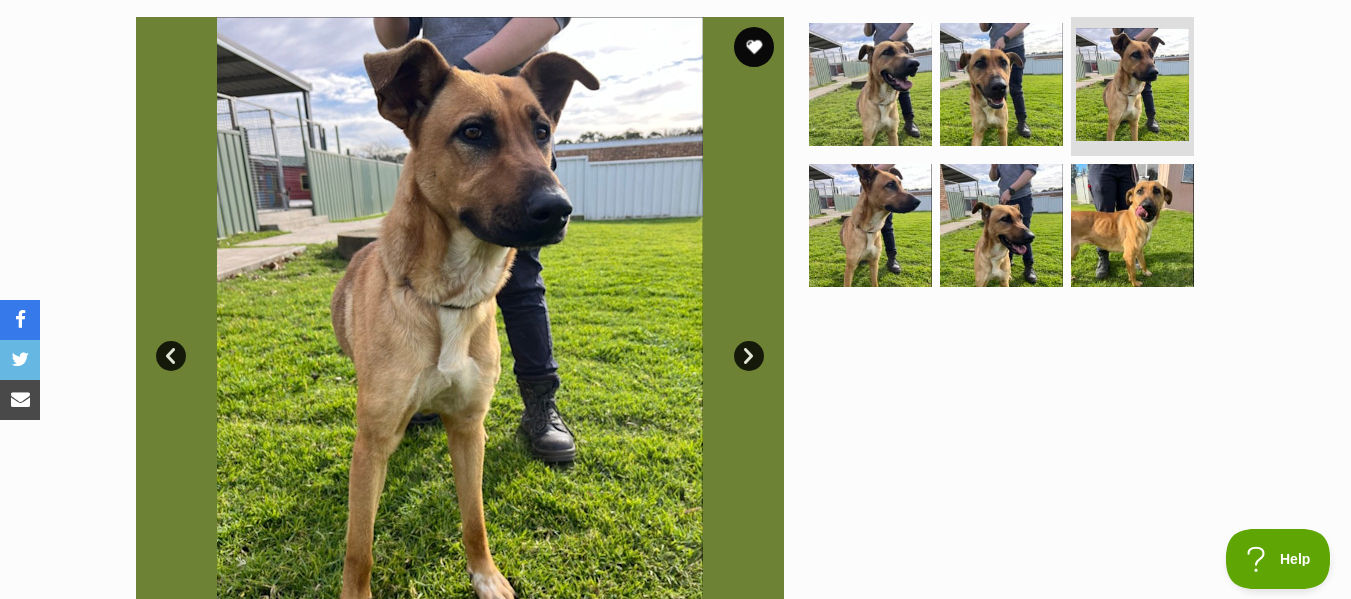 click on "Next" at bounding box center [749, 356] 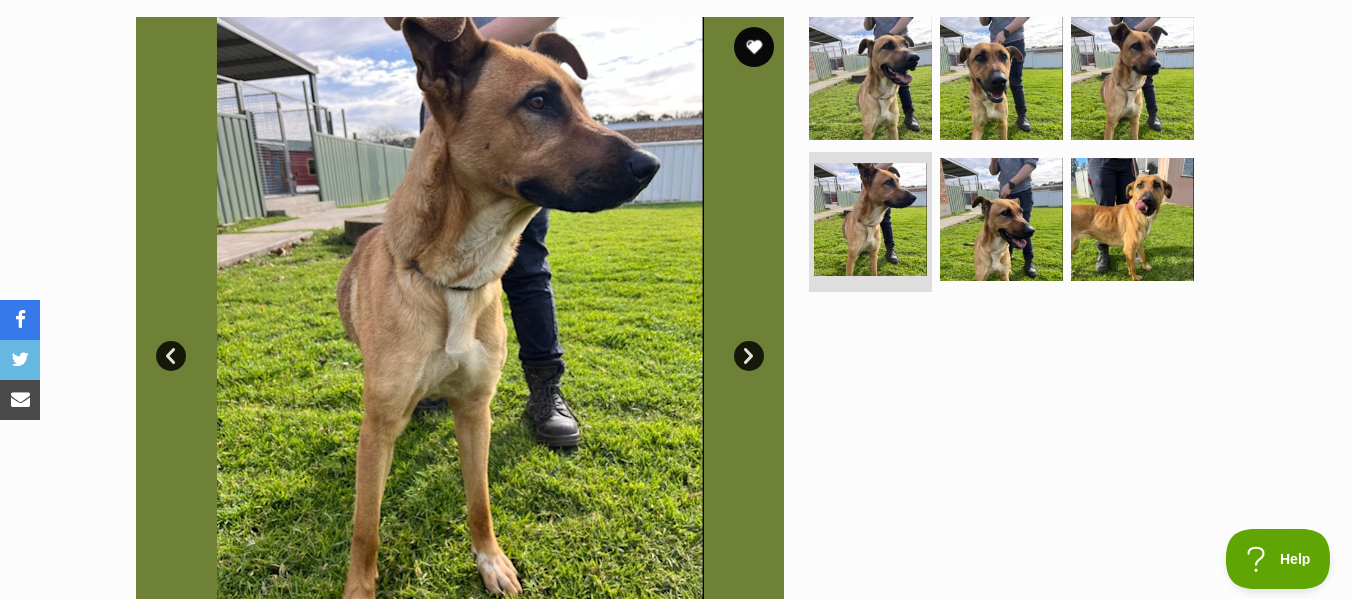 click on "Next" at bounding box center (749, 356) 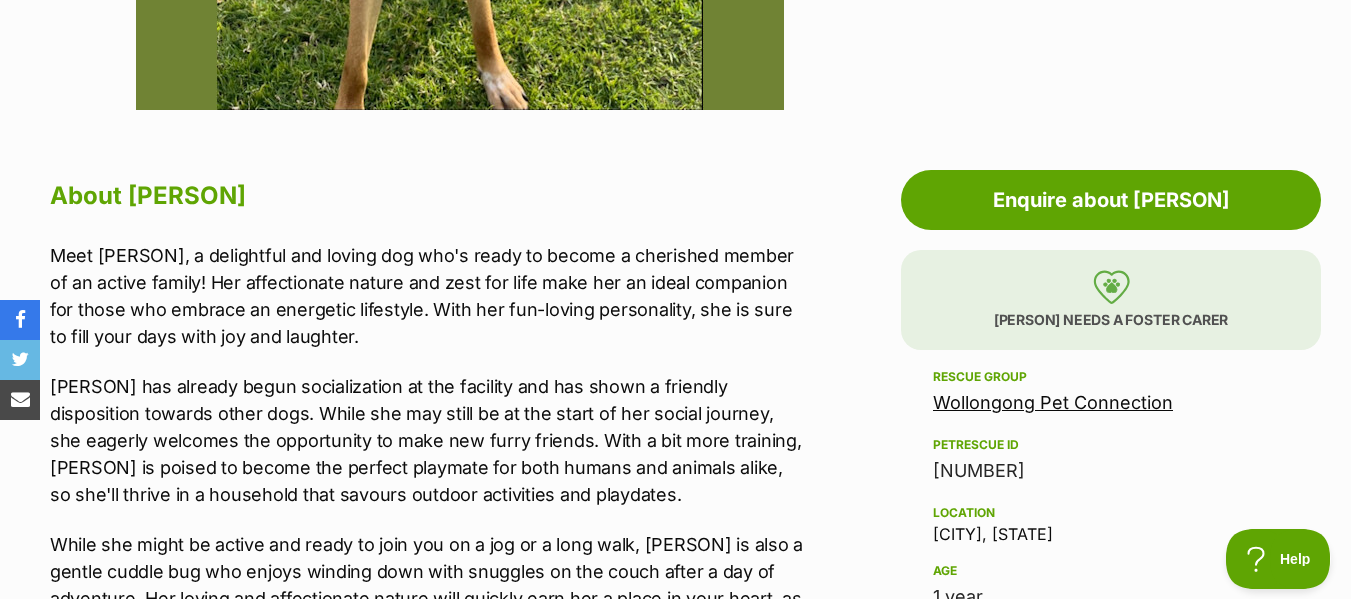 scroll, scrollTop: 955, scrollLeft: 0, axis: vertical 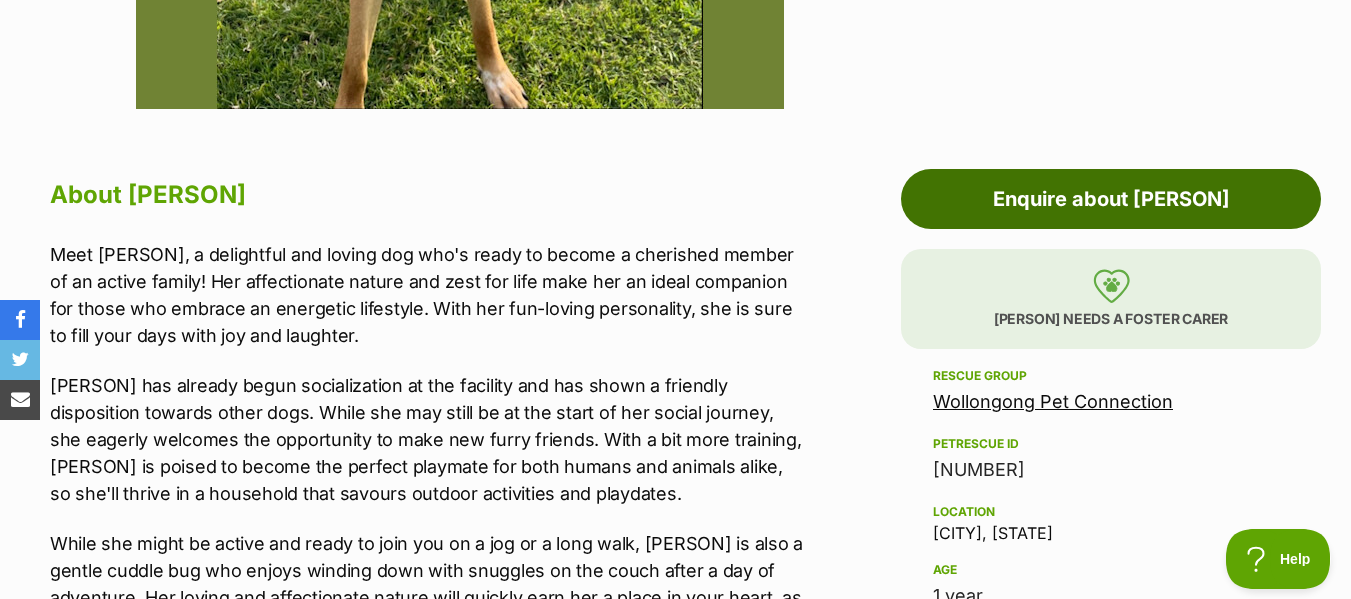 click on "Enquire about [PERSON]" at bounding box center [1111, 199] 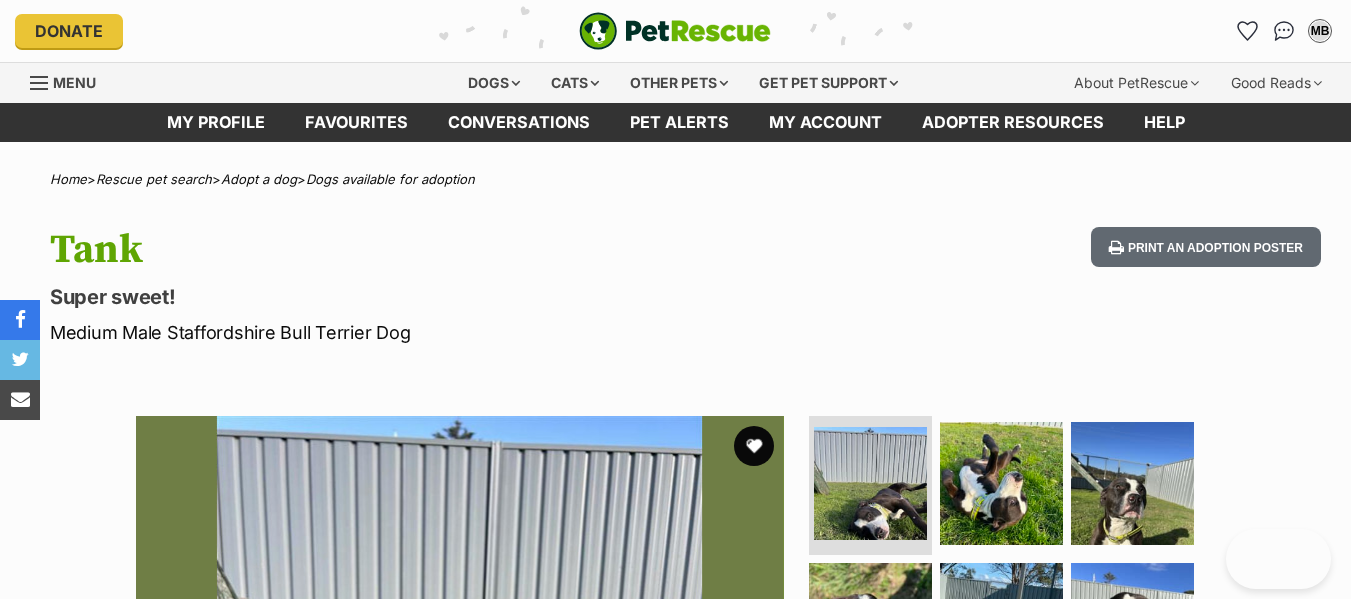 scroll, scrollTop: 0, scrollLeft: 0, axis: both 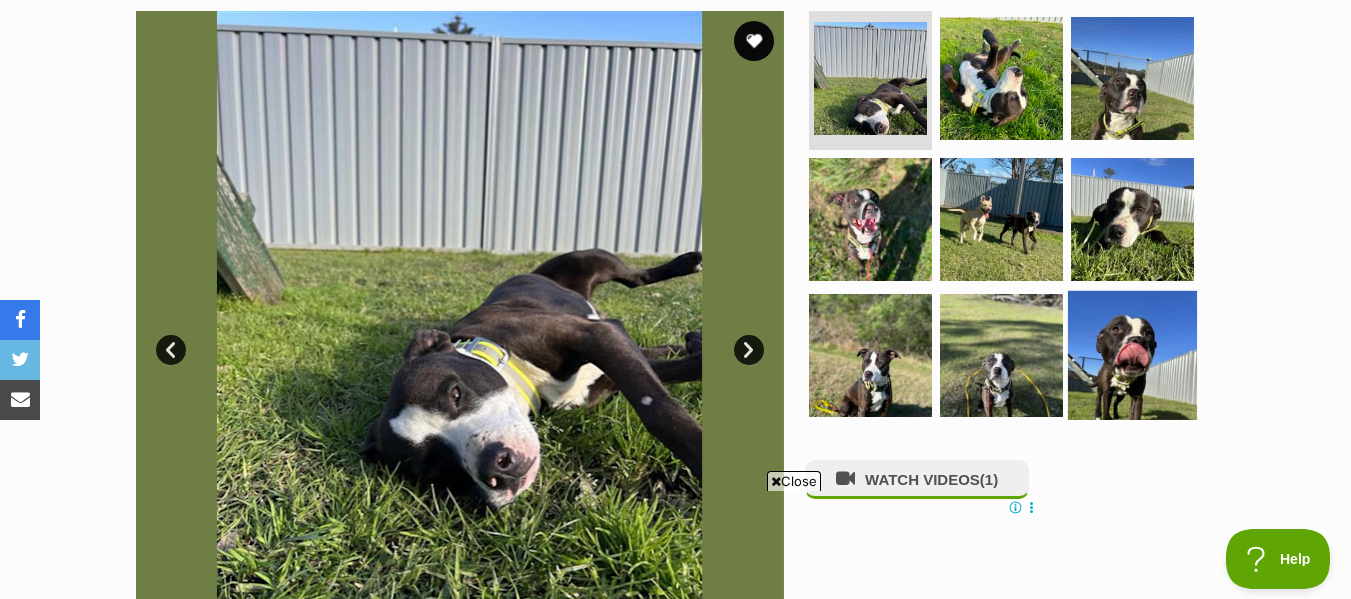 click at bounding box center [1132, 355] 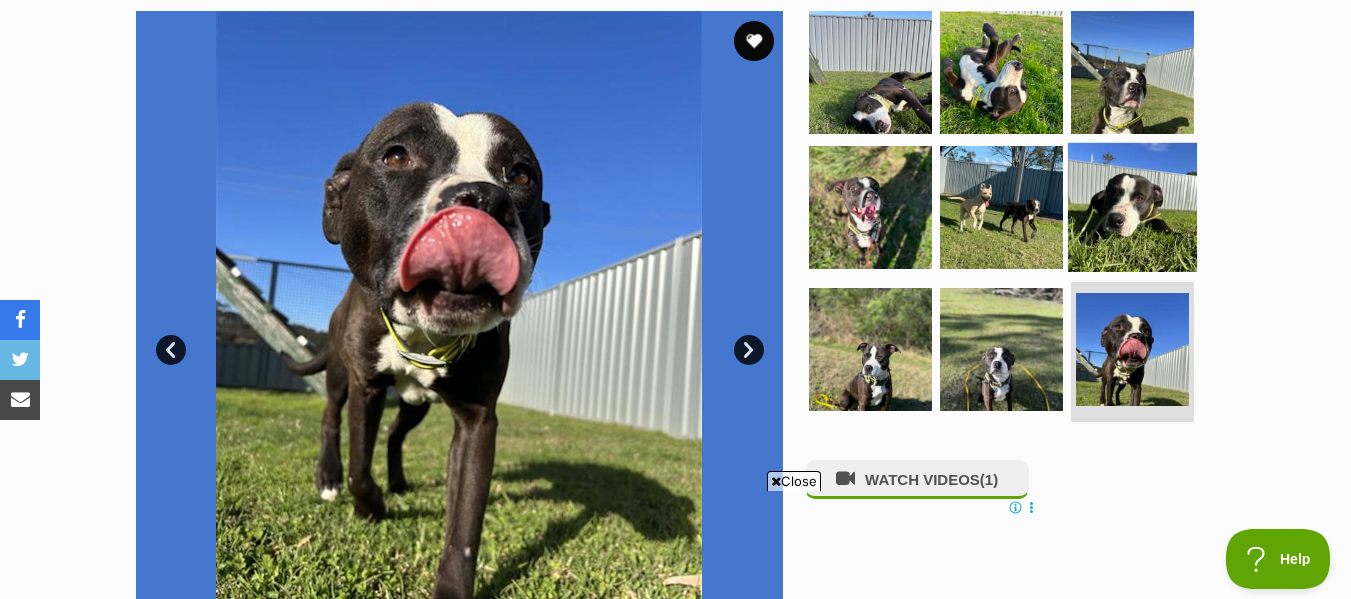 click at bounding box center (1132, 207) 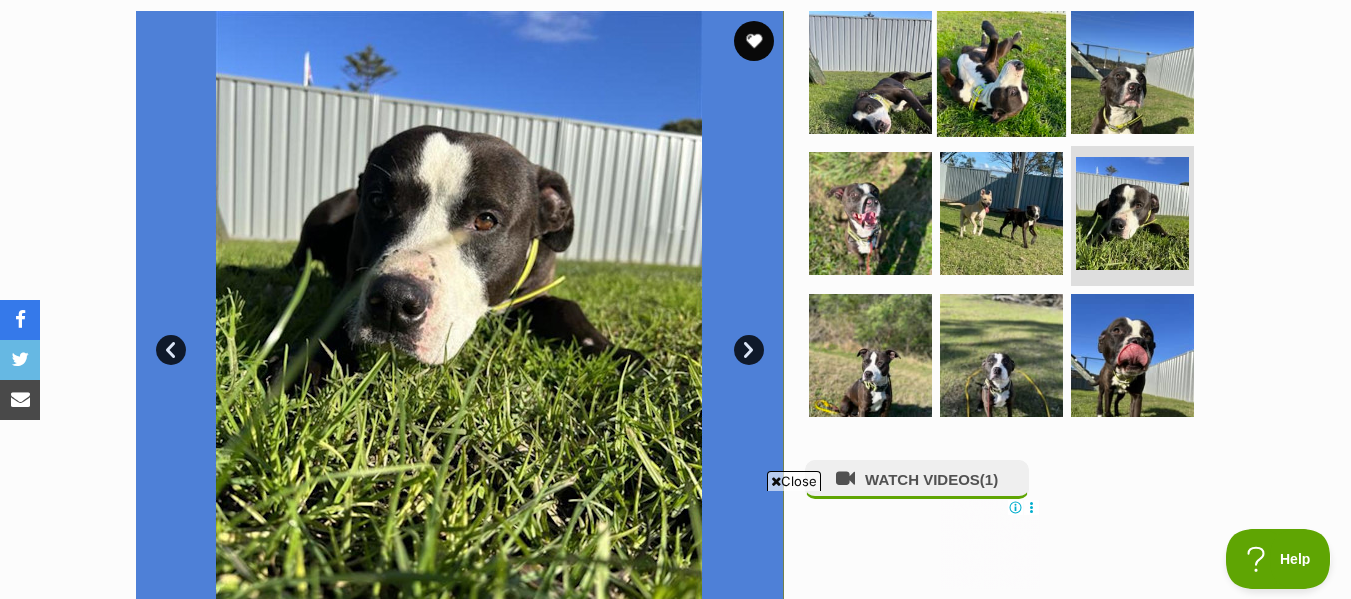 click at bounding box center (1001, 71) 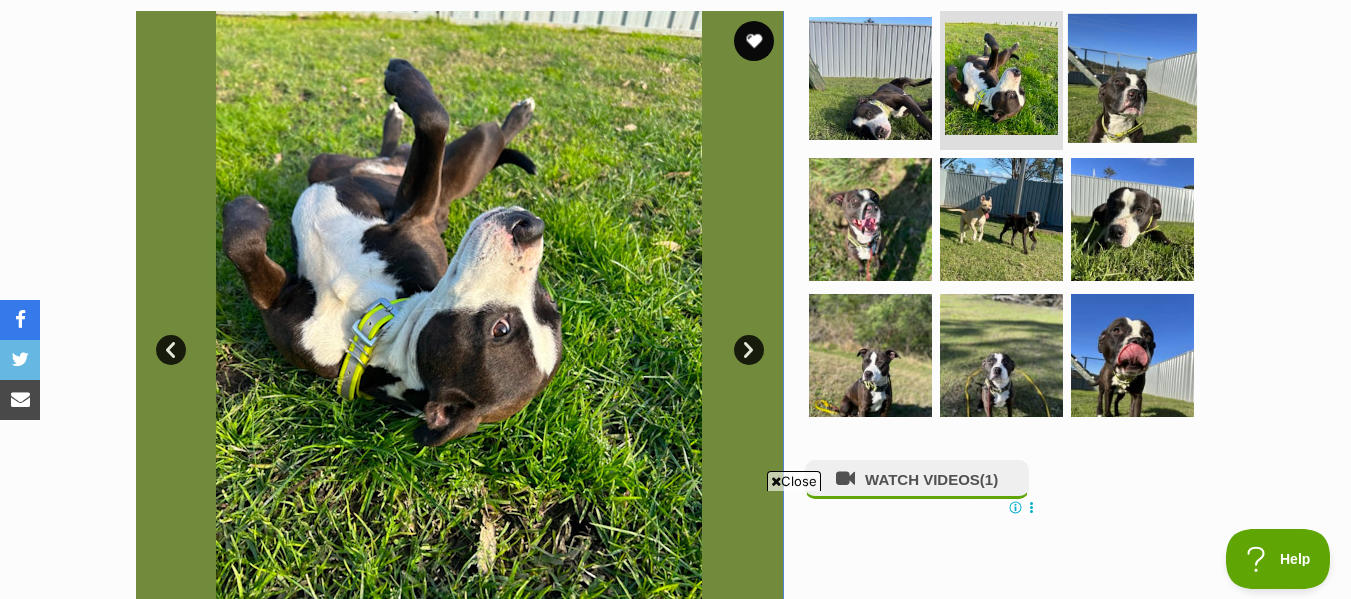 click at bounding box center [1132, 77] 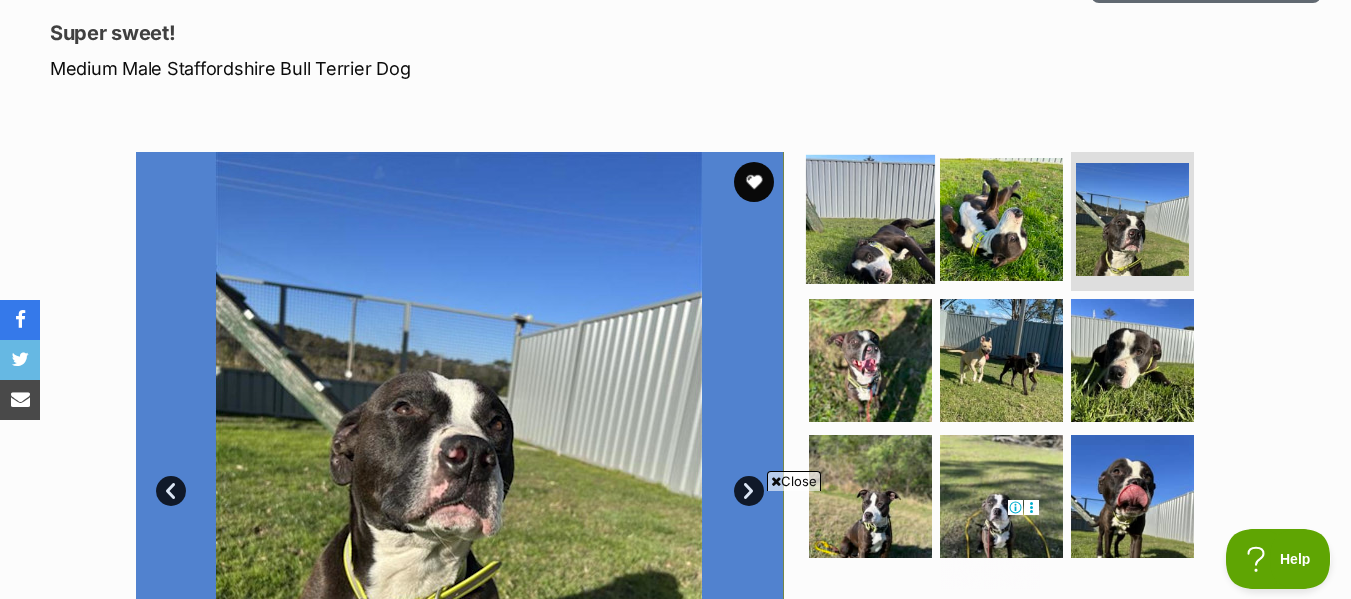 scroll, scrollTop: 259, scrollLeft: 0, axis: vertical 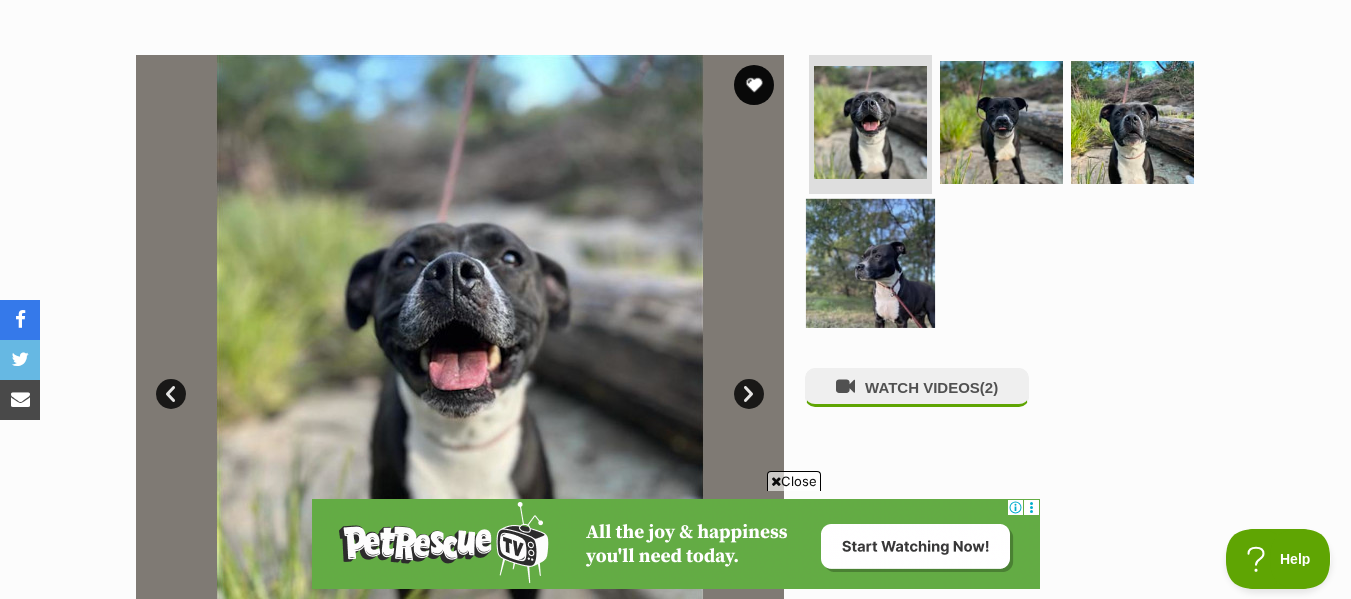 click at bounding box center [870, 263] 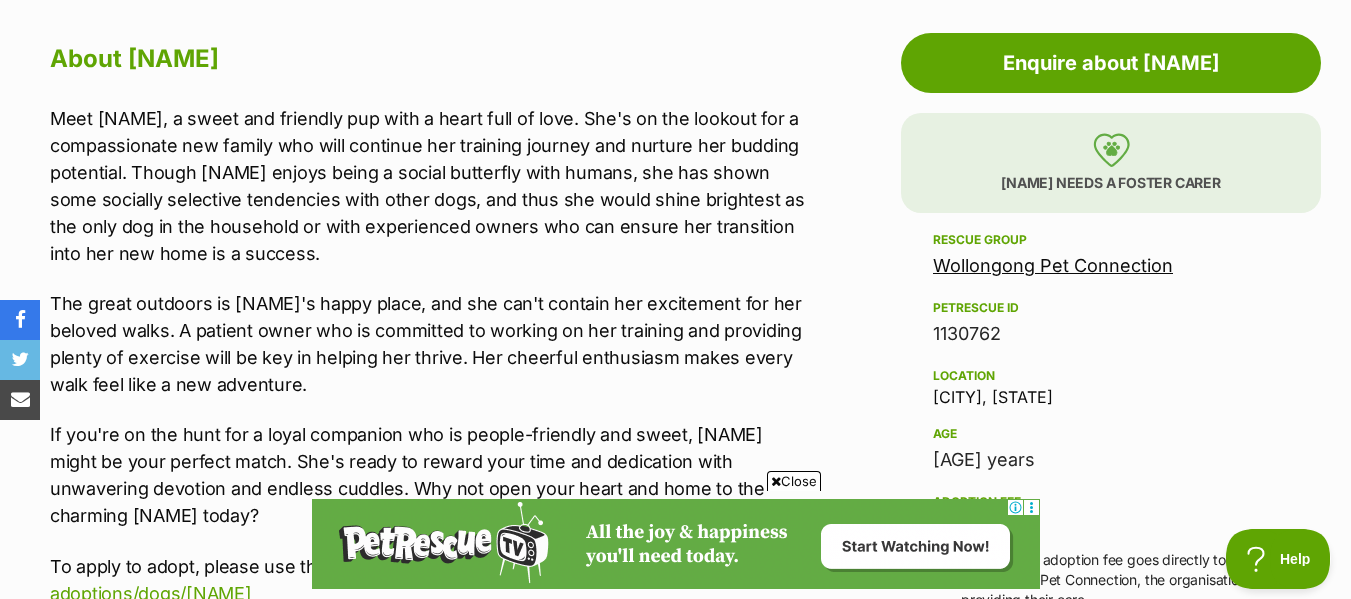 scroll, scrollTop: 1092, scrollLeft: 0, axis: vertical 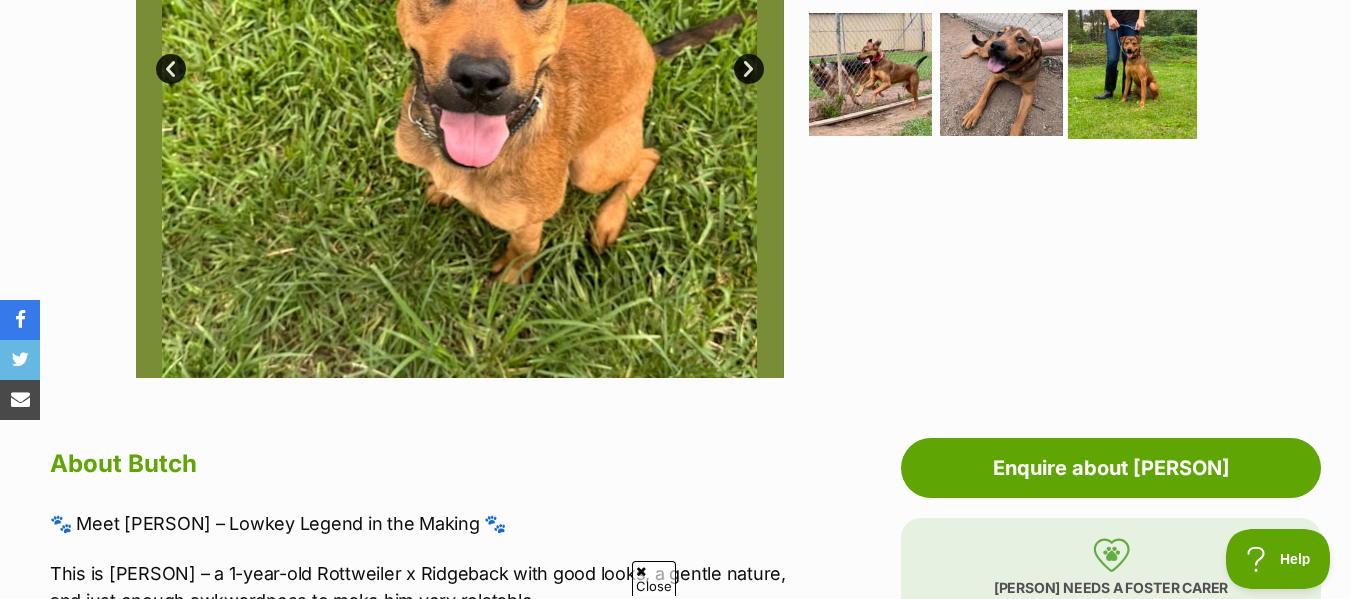 click at bounding box center [1132, 74] 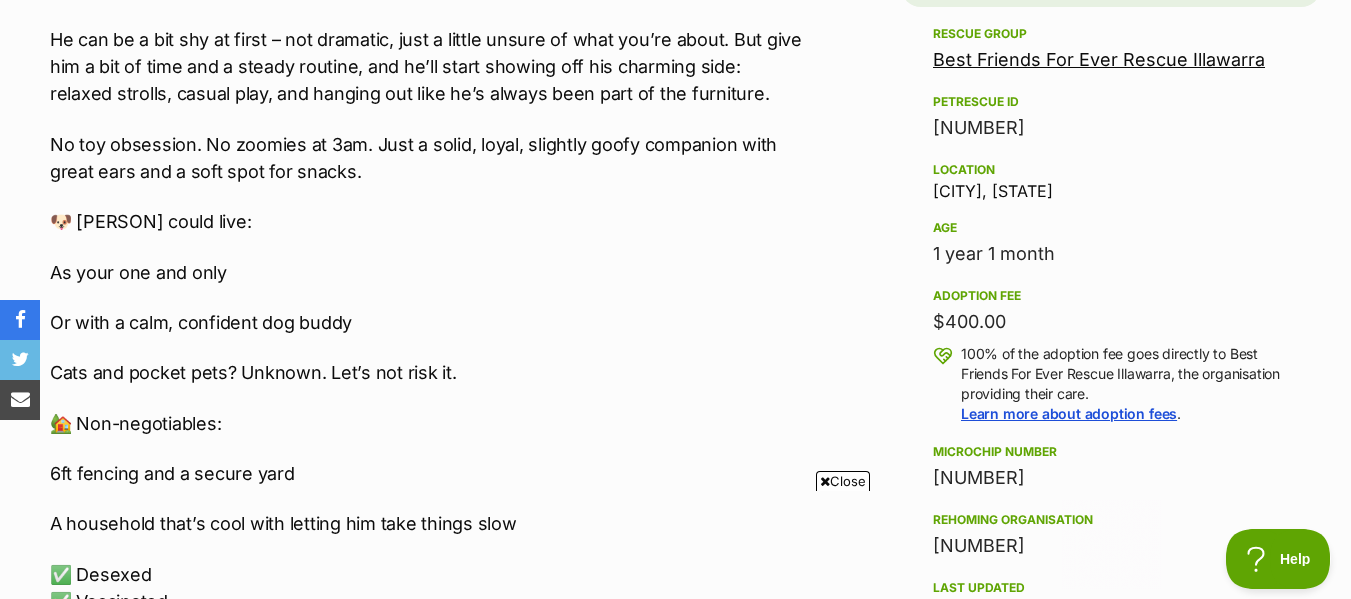 scroll, scrollTop: 0, scrollLeft: 0, axis: both 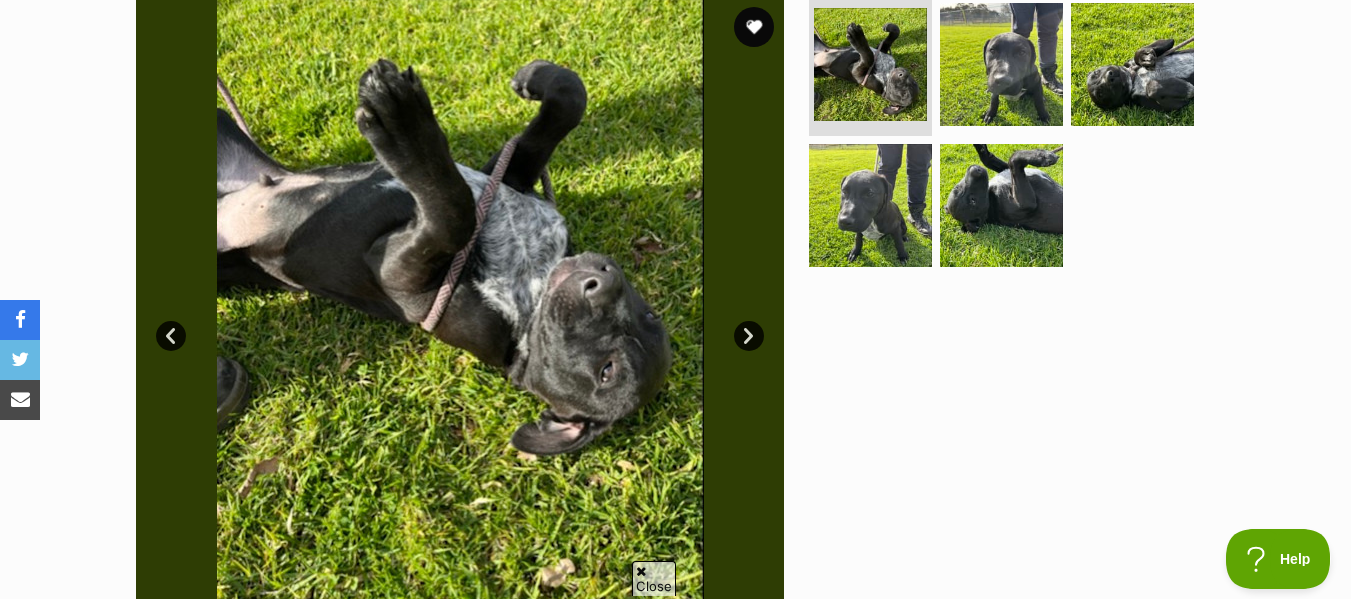 click on "Next" at bounding box center (749, 336) 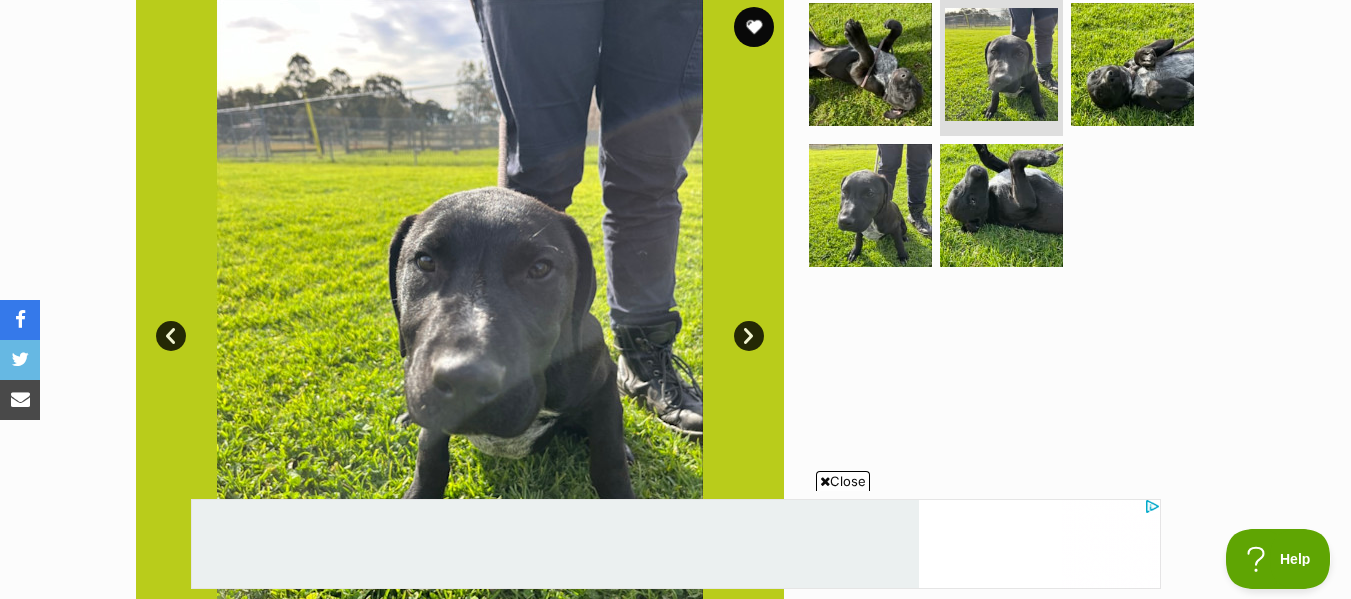scroll, scrollTop: 0, scrollLeft: 0, axis: both 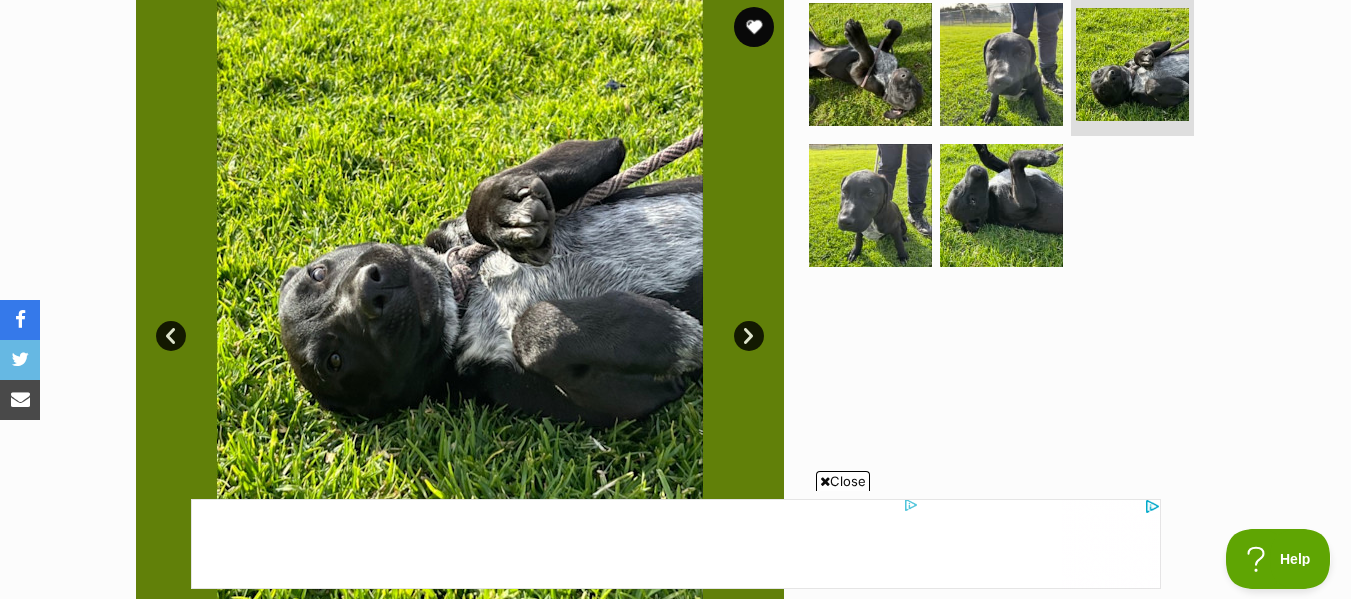 click on "Next" at bounding box center (749, 336) 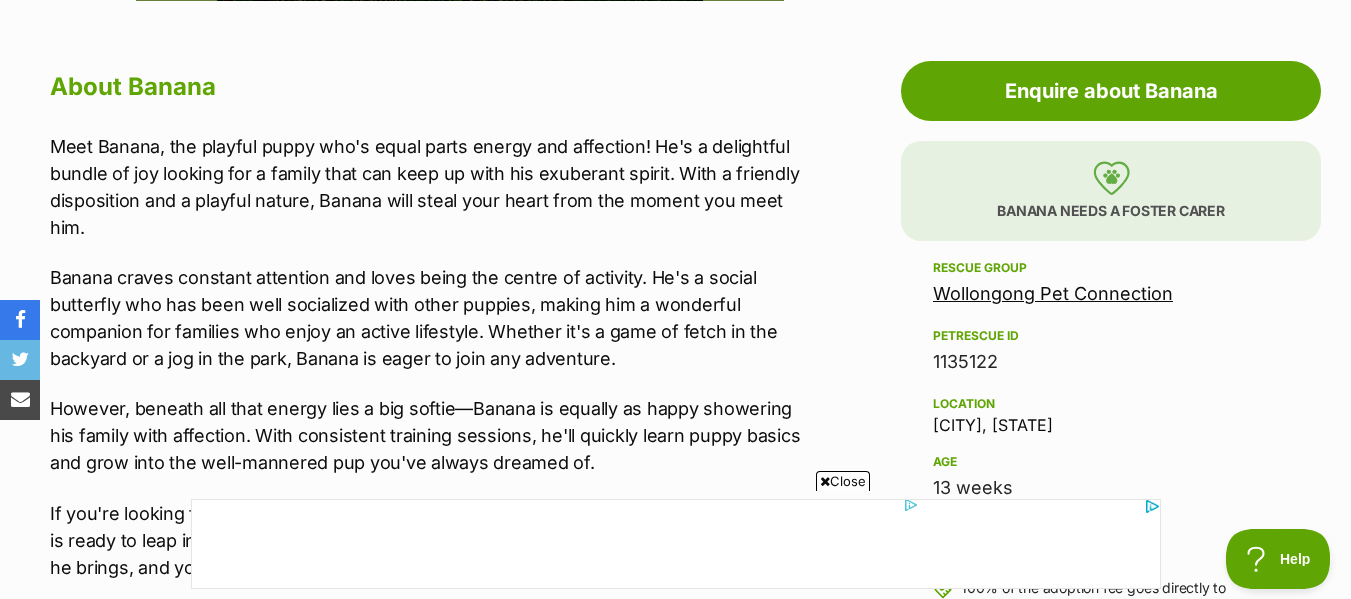 scroll, scrollTop: 1067, scrollLeft: 0, axis: vertical 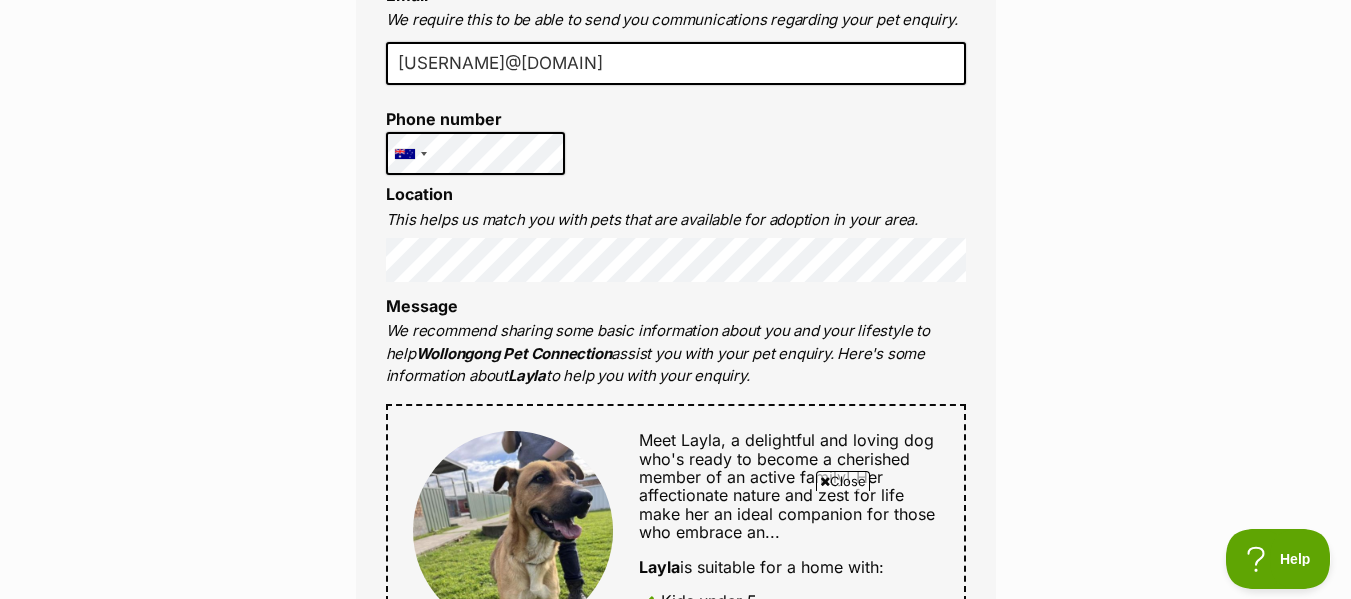 click on "Enquire about  Layla
Want to increase your chances of a successful enquiry?
Update your adopter profile now!
Full name Mouni Belounis
Email
We require this to be able to send you communications regarding your pet enquiry.
mouni.bls.17@gmail.com
Phone number United States +1 United Kingdom +44 Afghanistan (‫افغانستان‬‎) +93 Albania (Shqipëri) +355 Algeria (‫الجزائر‬‎) +213 American Samoa +1684 Andorra +376 Angola +244 Anguilla +1264 Antigua and Barbuda +1268 Argentina +54 Armenia (Հայաստան) +374 Aruba +297 Australia +61 Austria (Österreich) +43 Azerbaijan (Azərbaycan) +994 Bahamas +1242 Bahrain (‫البحرين‬‎) +973 Bangladesh (বাংলাদেশ) +880 Barbados +1246 Belarus (Беларусь) +375 Belgium (België) +32 Belize +501 Benin (Bénin) +229 Bermuda +1441 Bhutan (འབྲུག) +975 Bolivia +591 Bosnia and Herzegovina (Босна и Херцеговина) +387 Botswana +267 Brazil (Brasil) +55 +246" at bounding box center [676, 842] 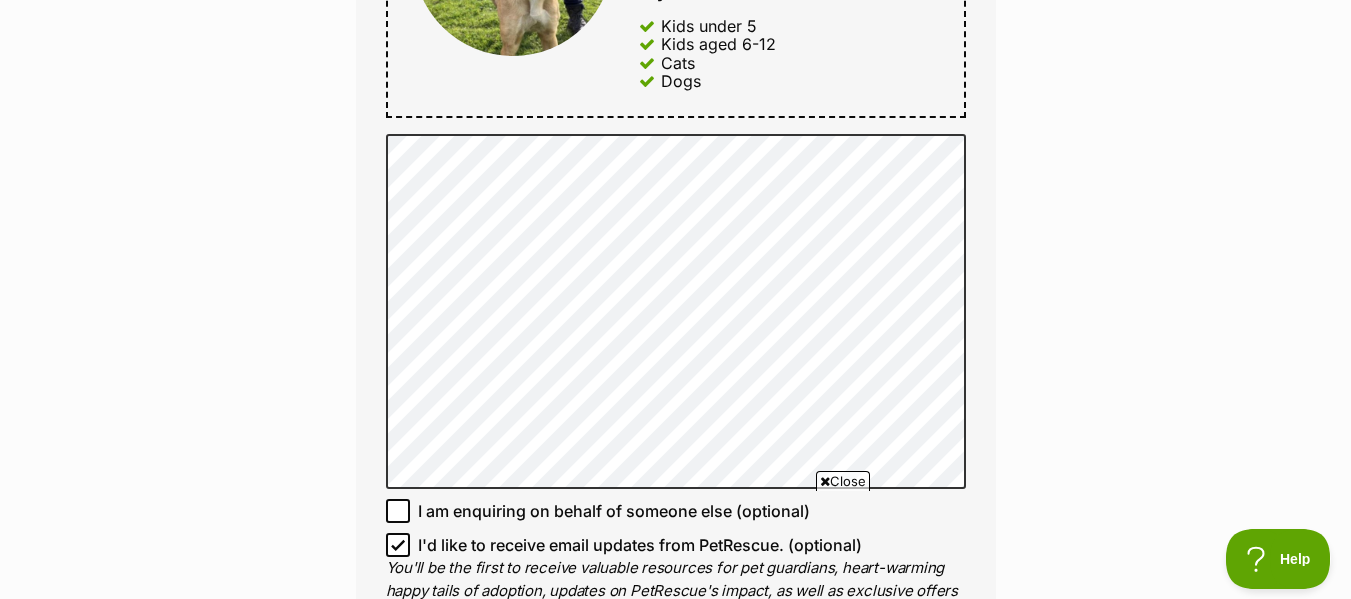 scroll, scrollTop: 1259, scrollLeft: 0, axis: vertical 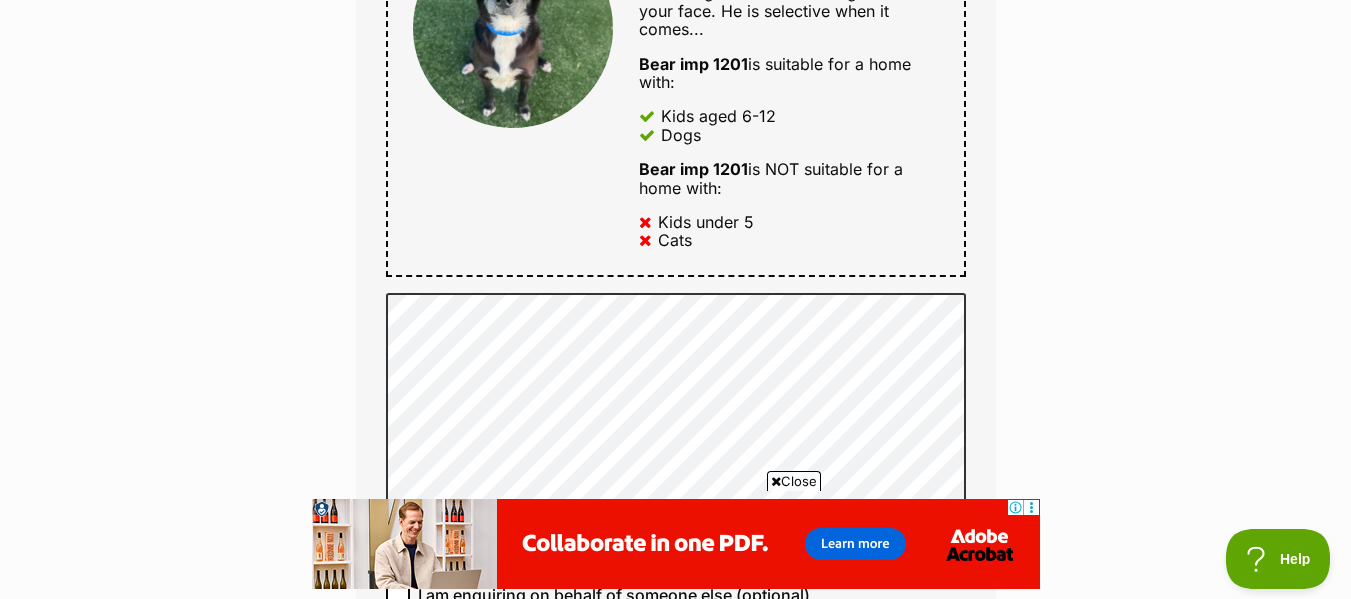 drag, startPoint x: 1159, startPoint y: 309, endPoint x: 1218, endPoint y: 173, distance: 148.24641 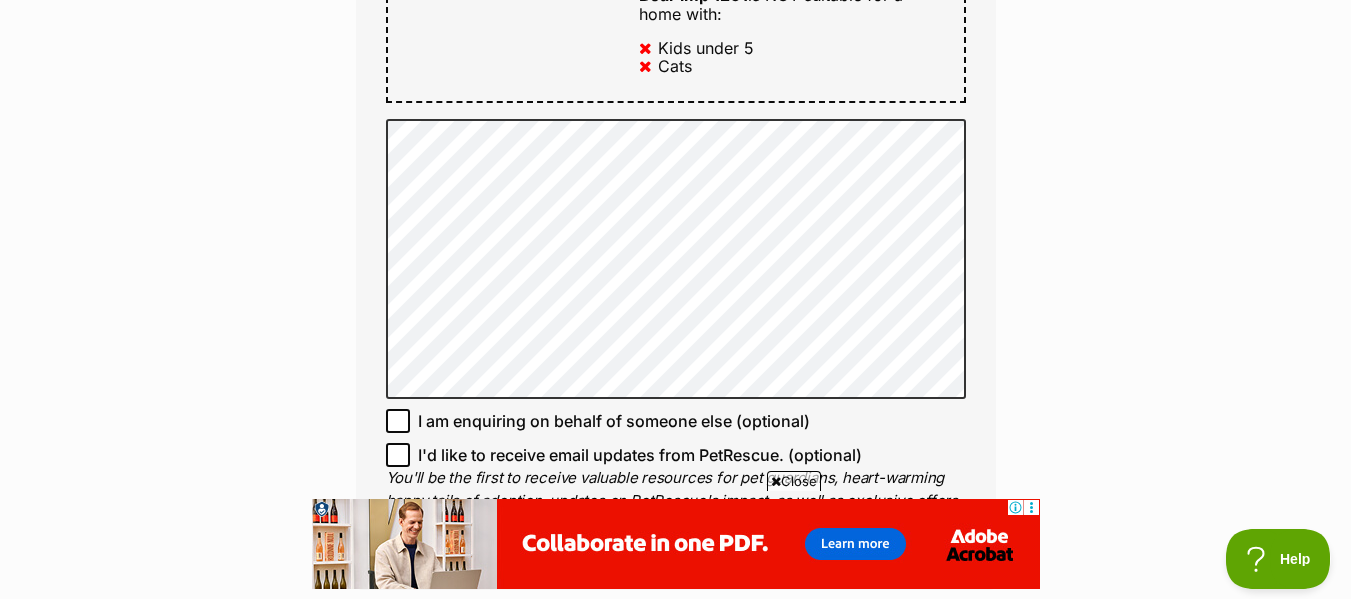 scroll, scrollTop: 1441, scrollLeft: 0, axis: vertical 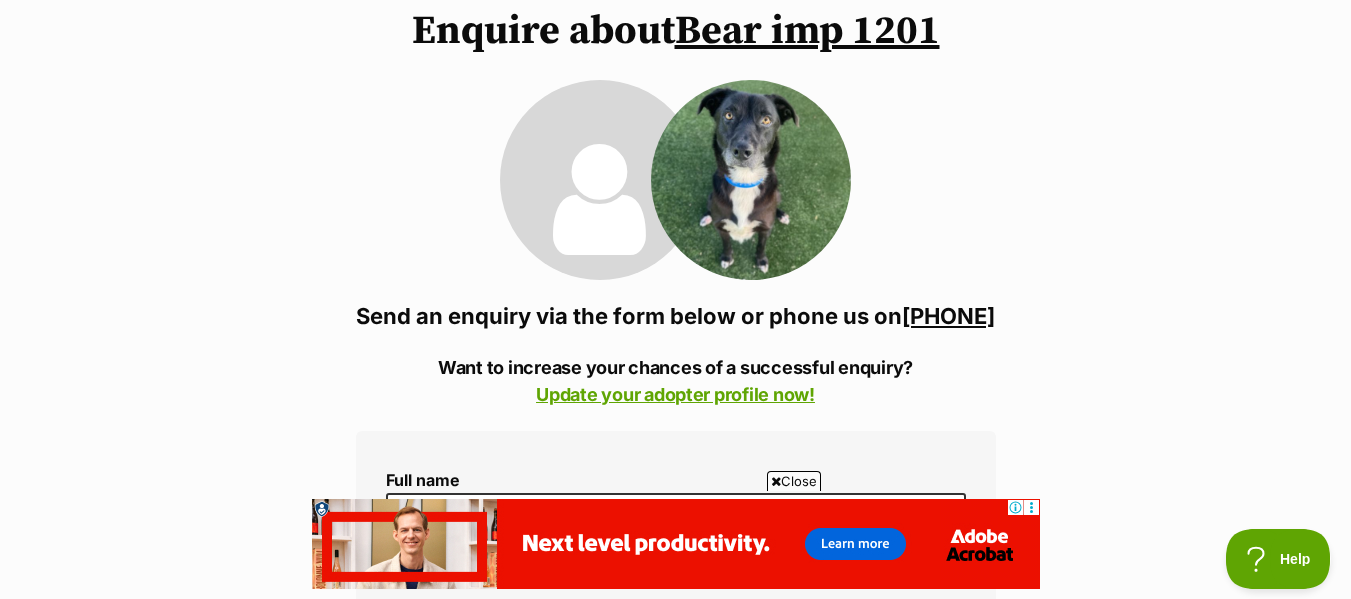 click on "02 98*****" at bounding box center (948, 316) 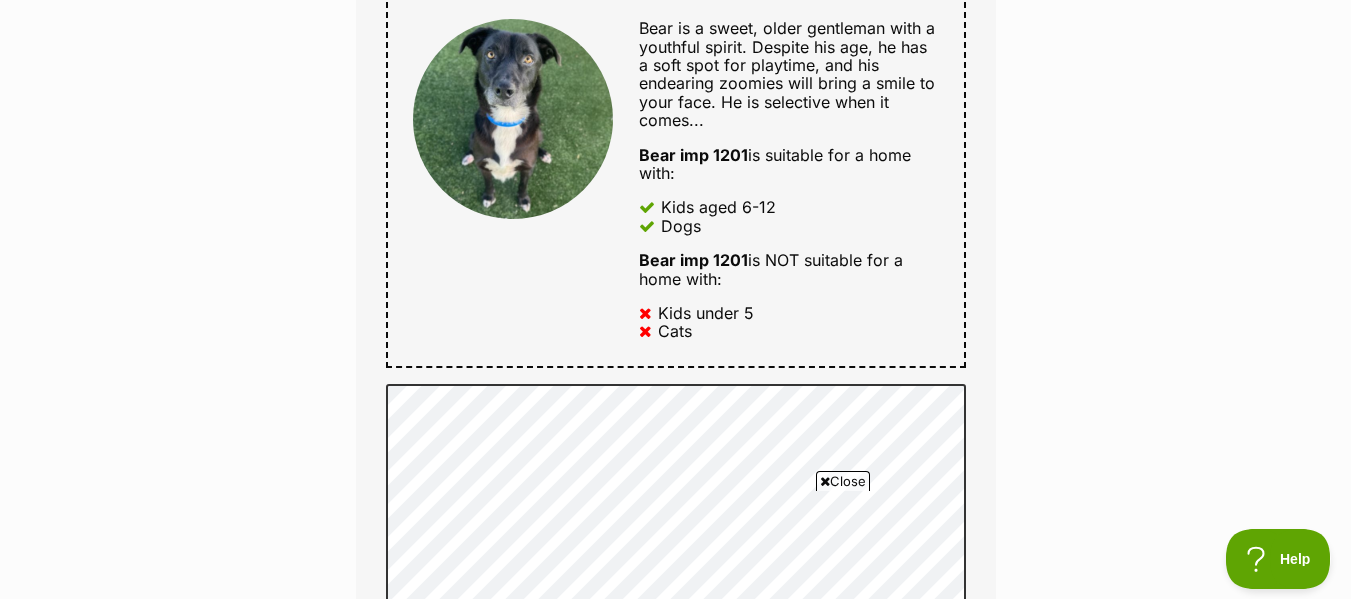 scroll, scrollTop: 956, scrollLeft: 0, axis: vertical 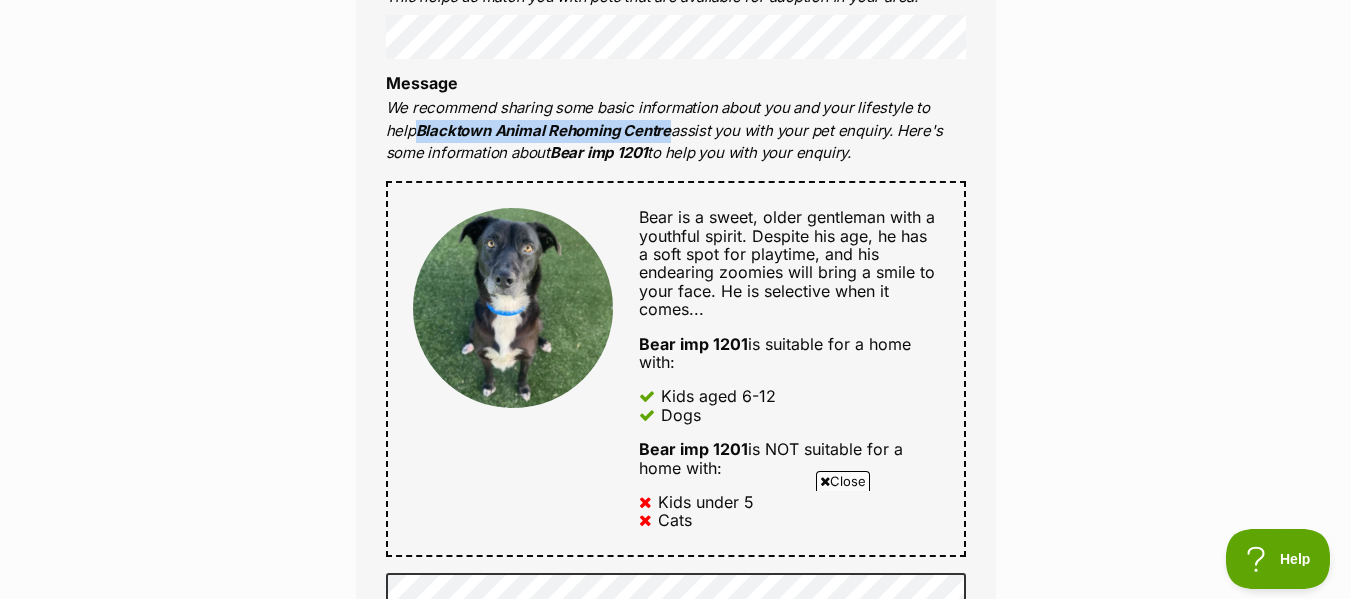 drag, startPoint x: 386, startPoint y: 153, endPoint x: 638, endPoint y: 154, distance: 252.00198 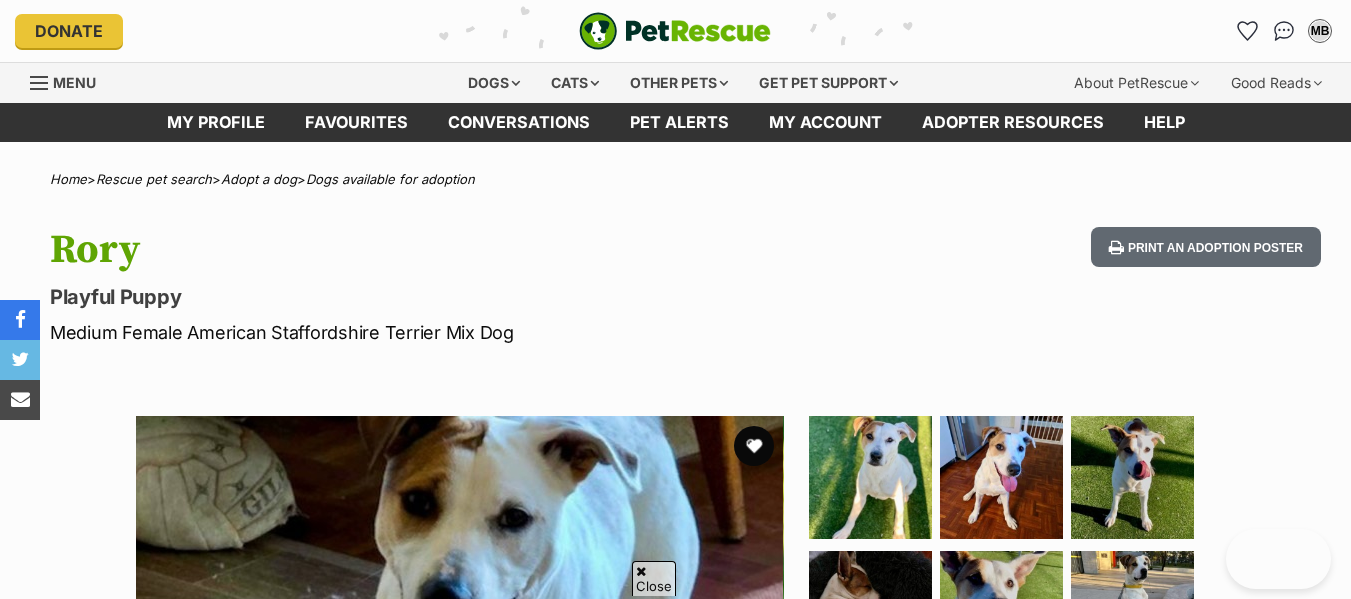 scroll, scrollTop: 314, scrollLeft: 0, axis: vertical 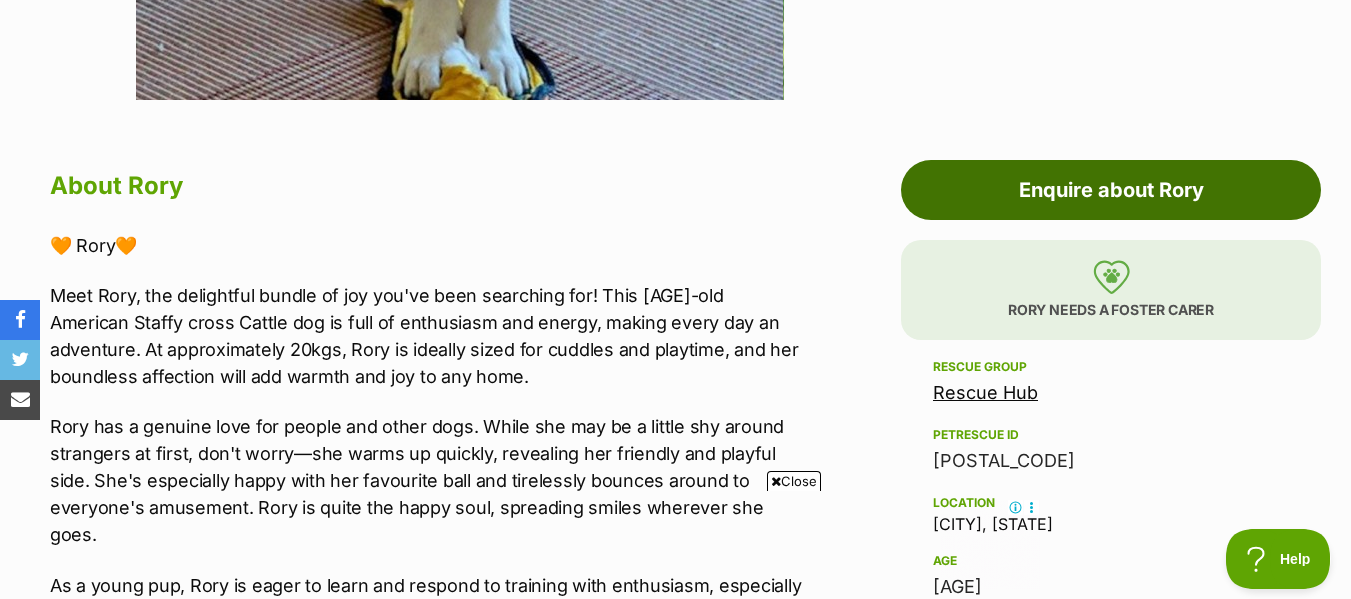 click on "Enquire about Rory" at bounding box center (1111, 190) 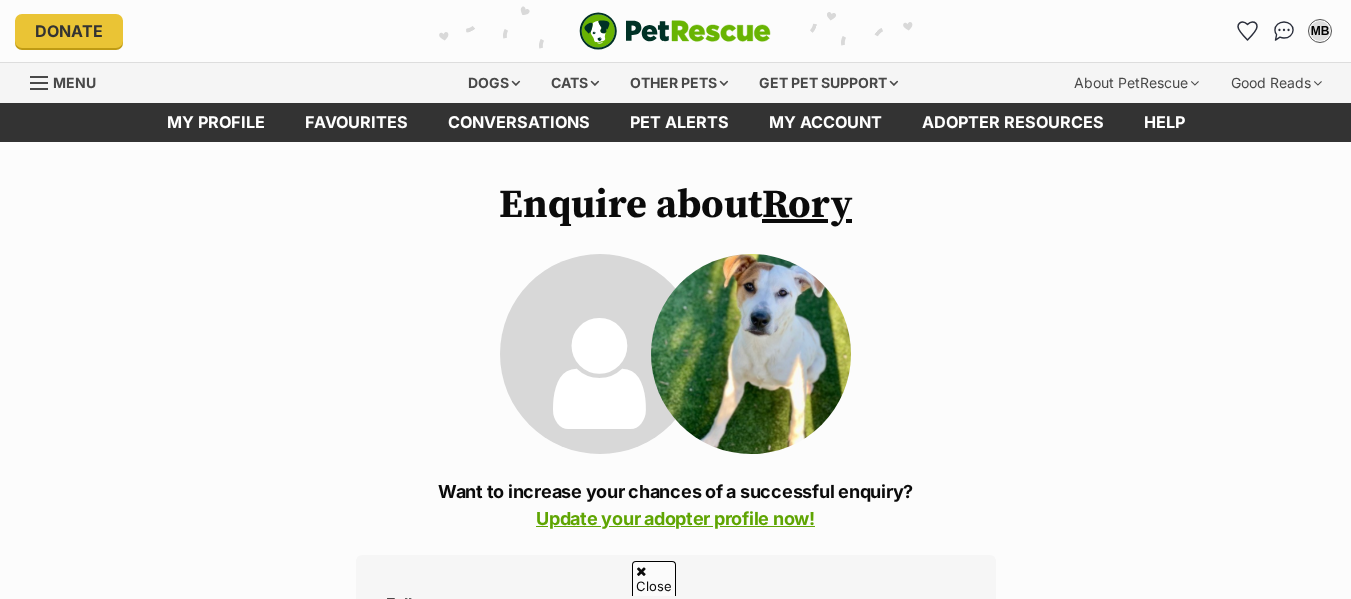 scroll, scrollTop: 236, scrollLeft: 0, axis: vertical 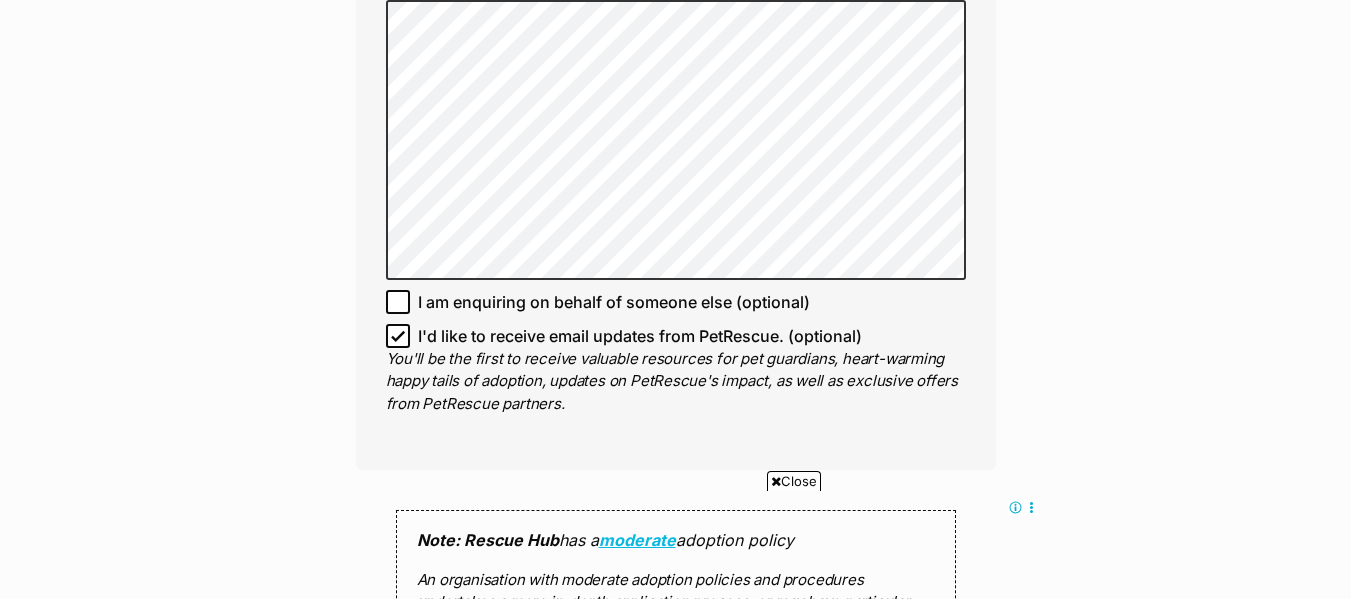 click on "I'd like to receive email updates from PetRescue. (optional)" at bounding box center [640, 336] 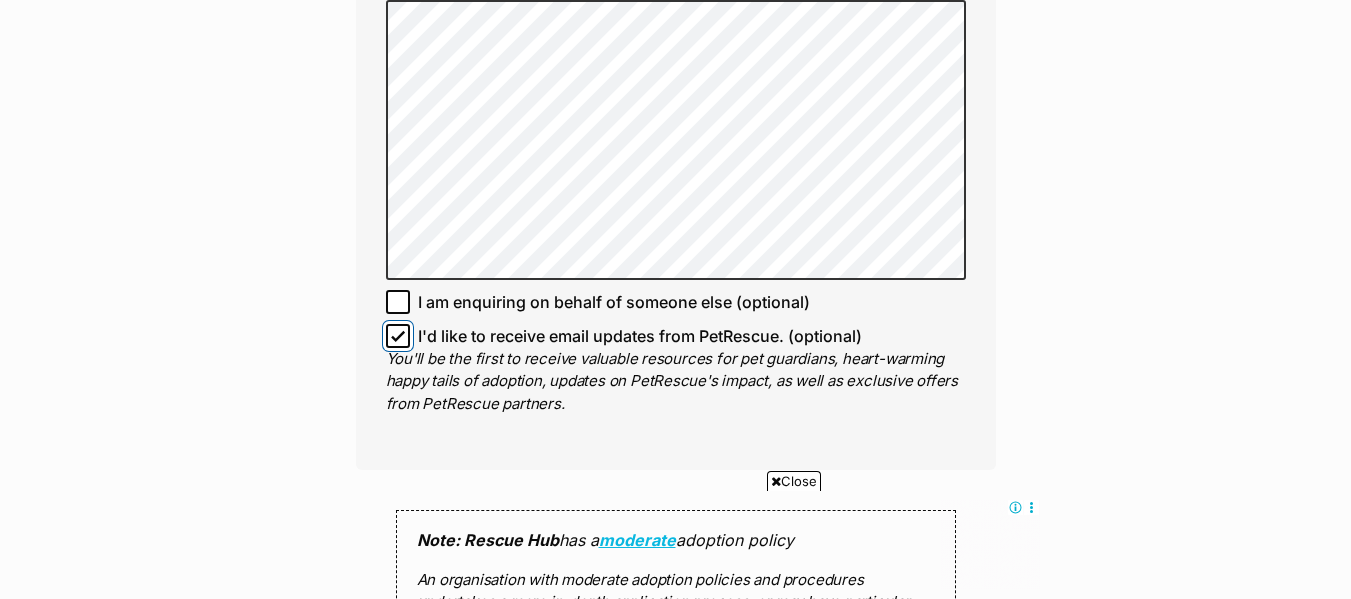 click on "I'd like to receive email updates from PetRescue. (optional)" at bounding box center [398, 336] 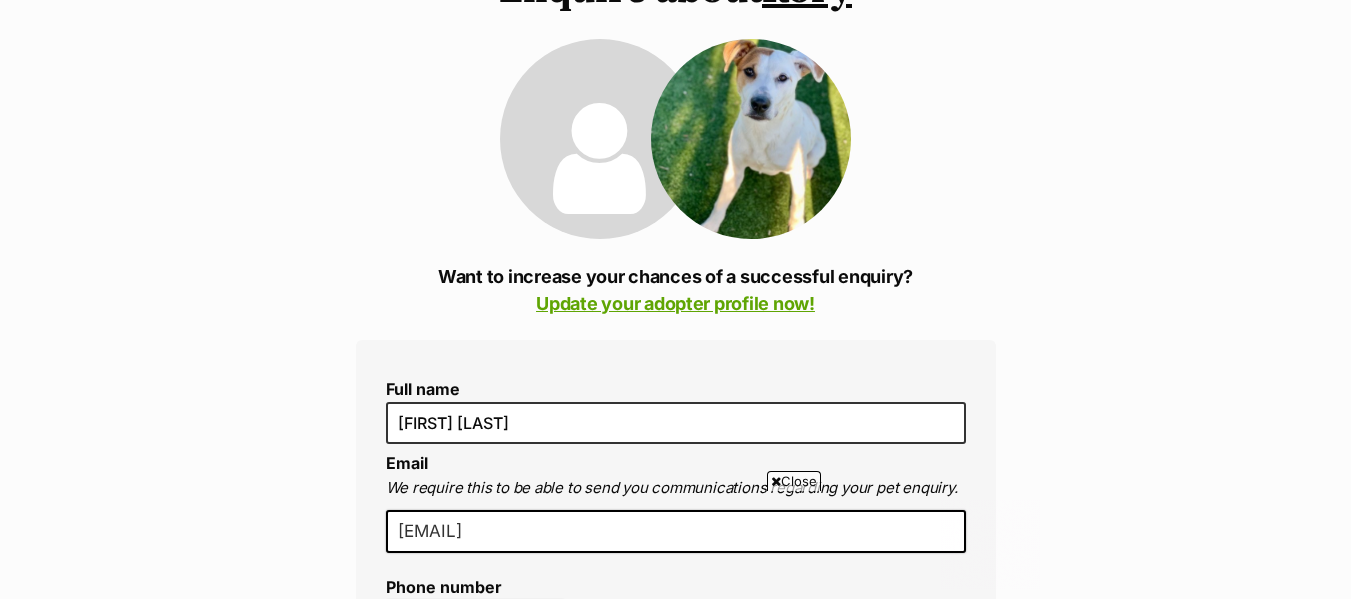 scroll, scrollTop: 30, scrollLeft: 0, axis: vertical 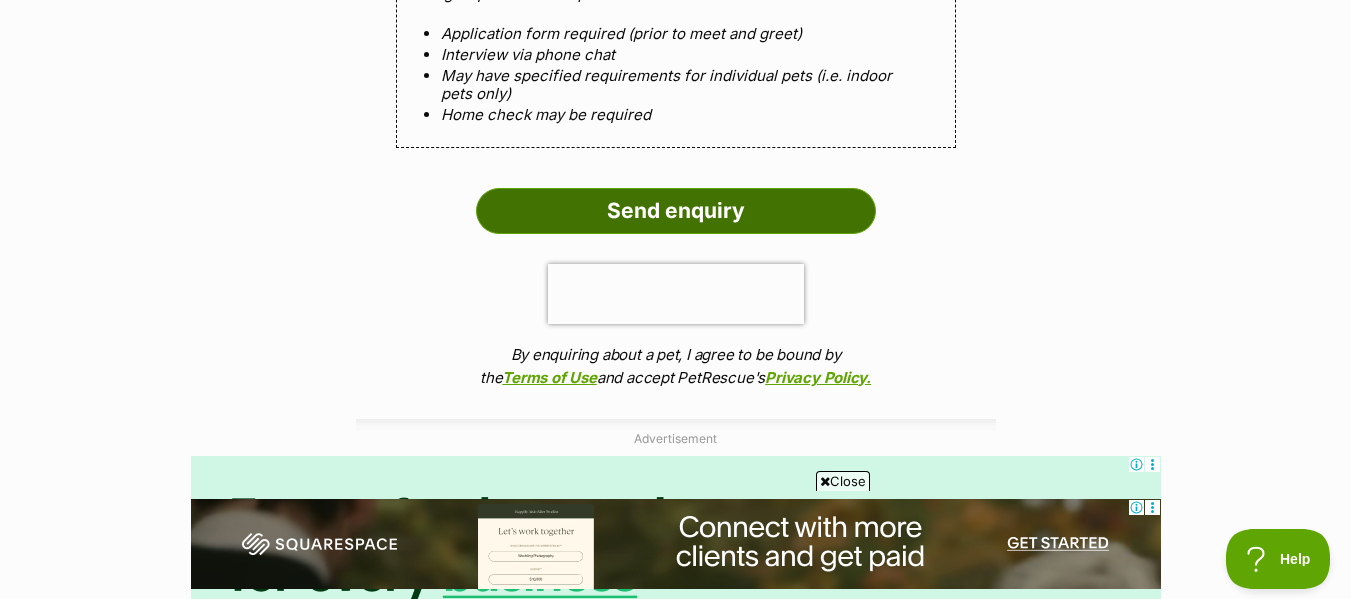 click on "Send enquiry" at bounding box center (676, 211) 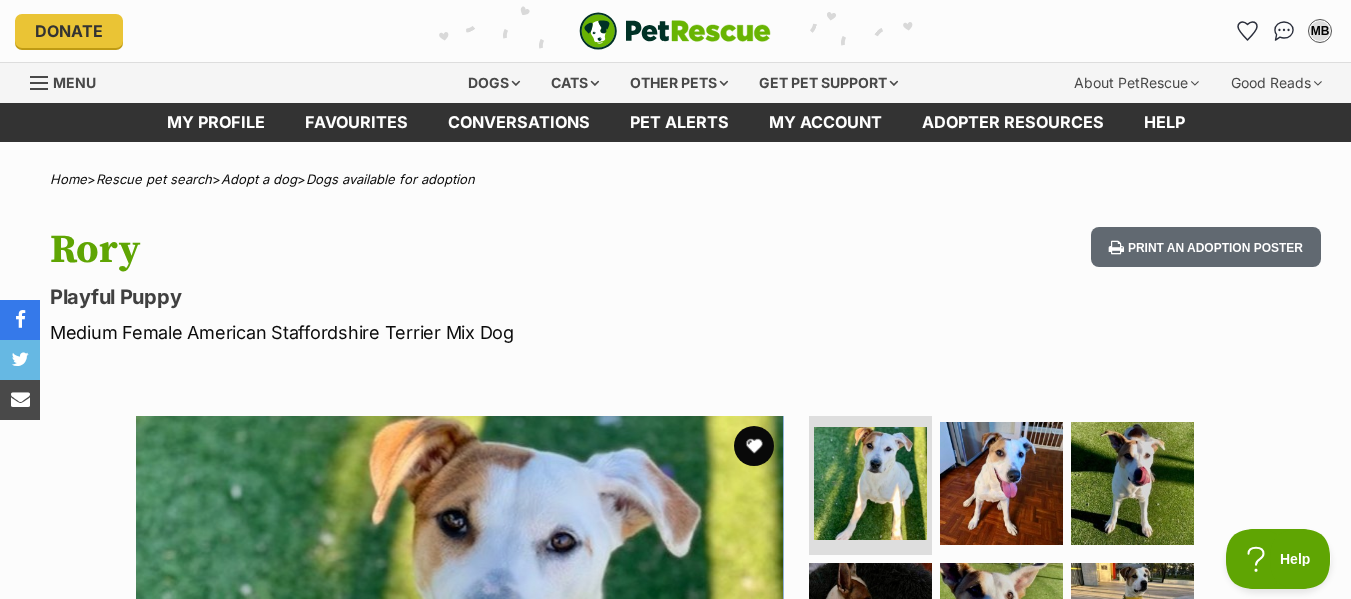 scroll, scrollTop: 0, scrollLeft: 0, axis: both 